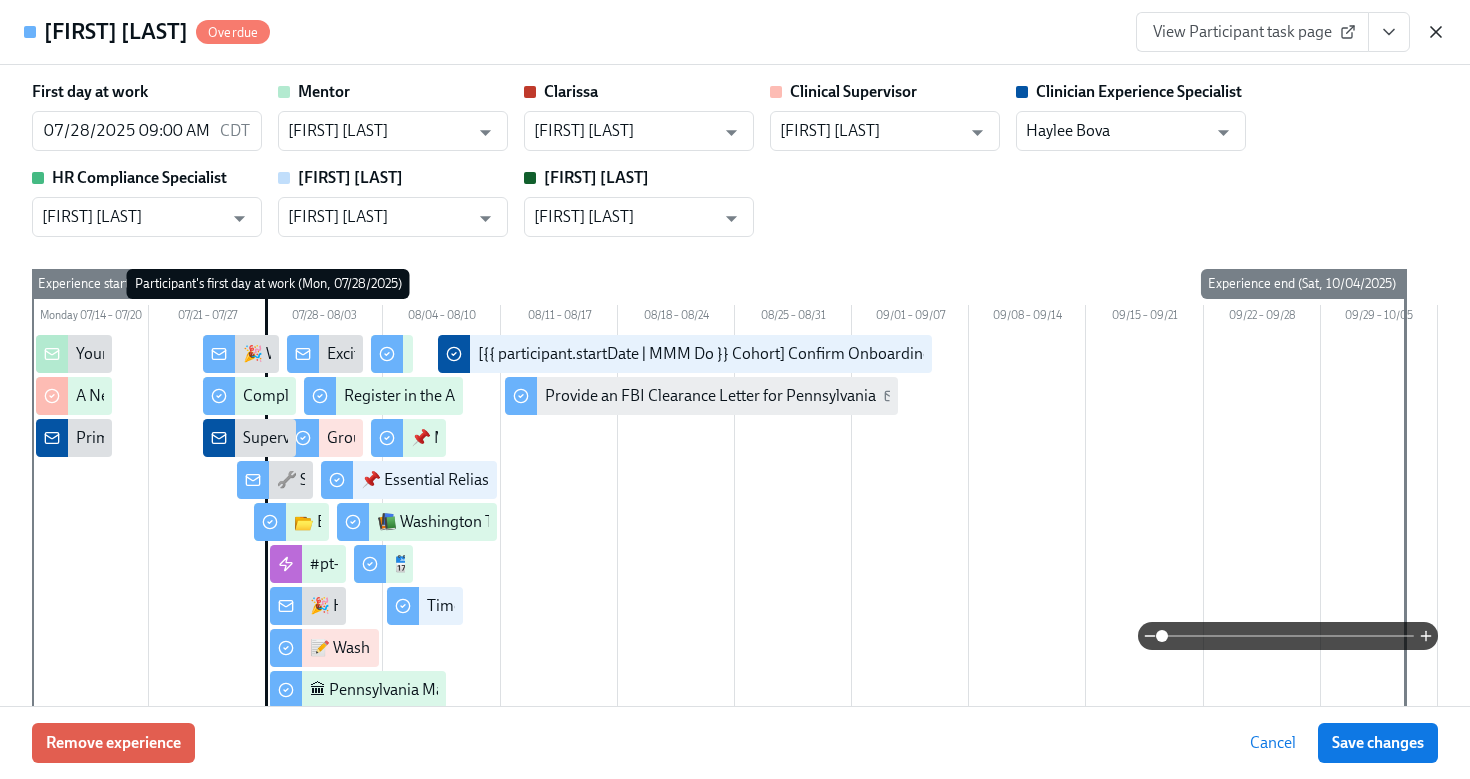 scroll, scrollTop: 0, scrollLeft: 0, axis: both 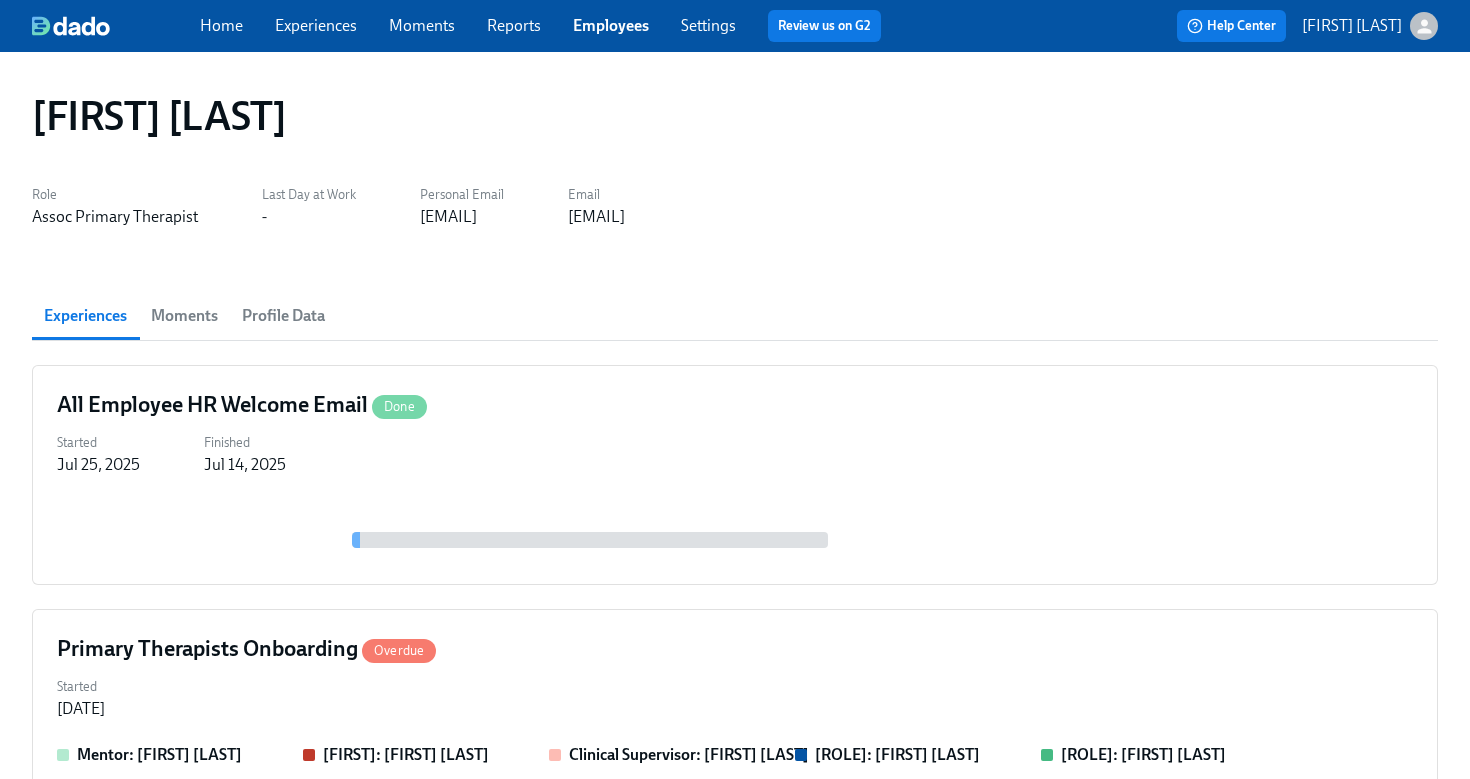 click on "Employees" at bounding box center [611, 25] 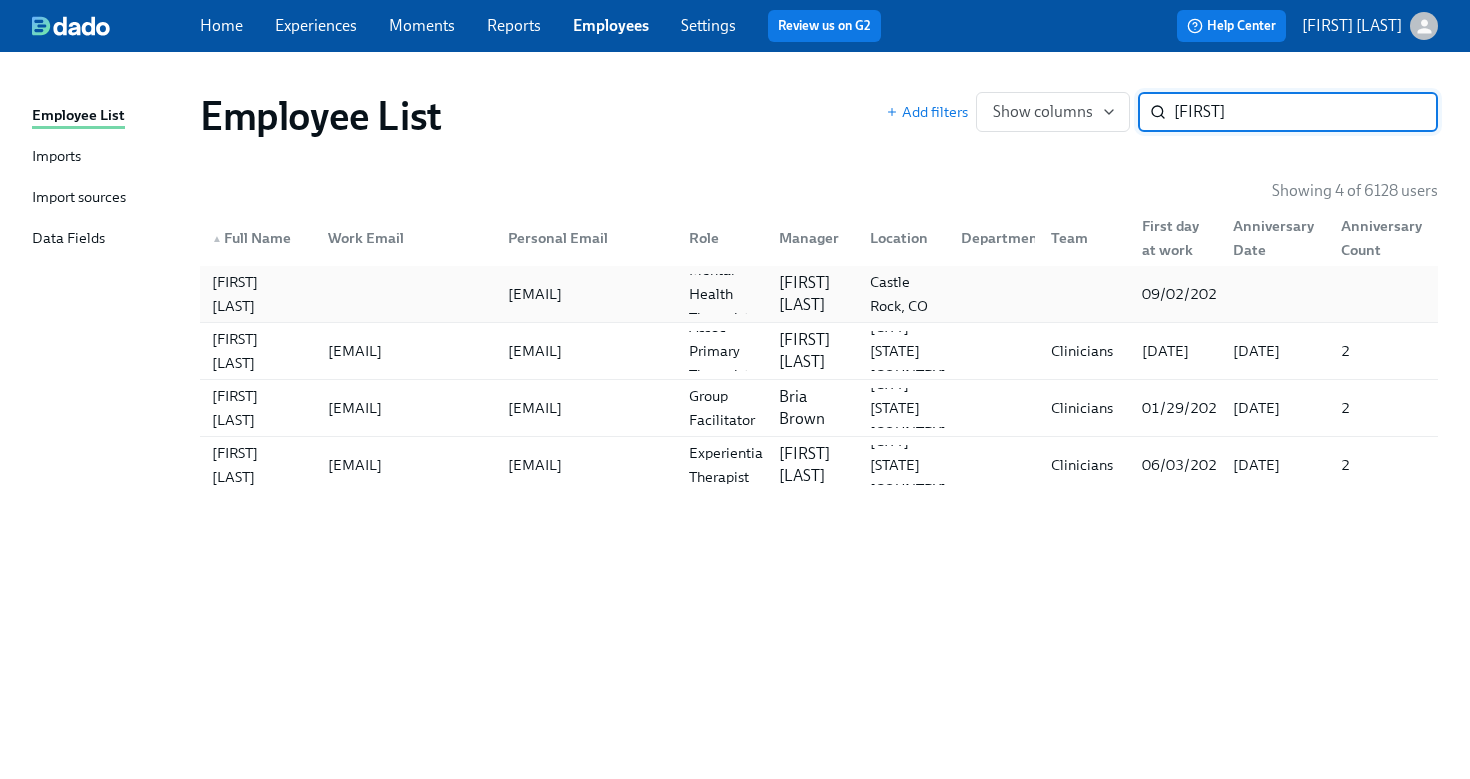type on "[FIRST]" 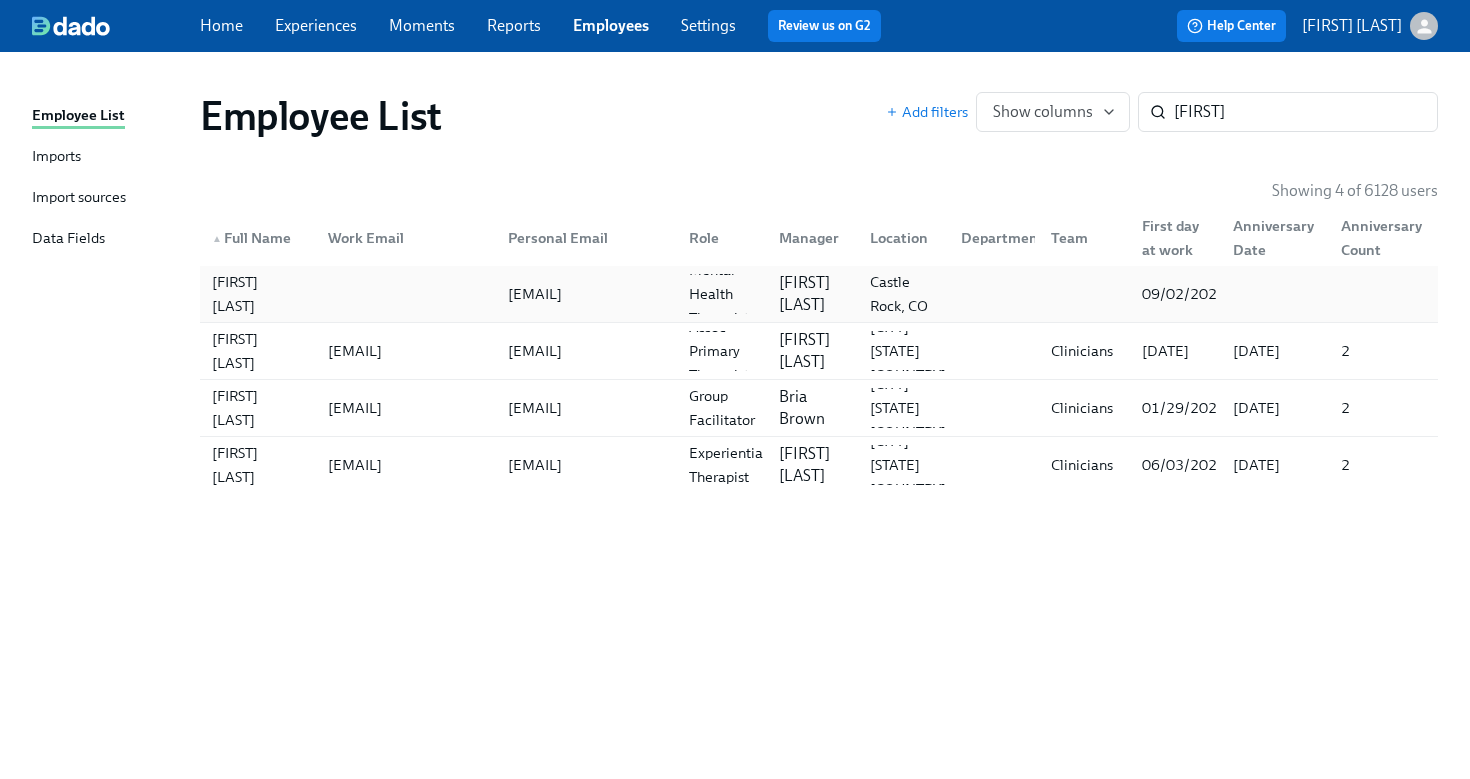 click at bounding box center (402, 294) 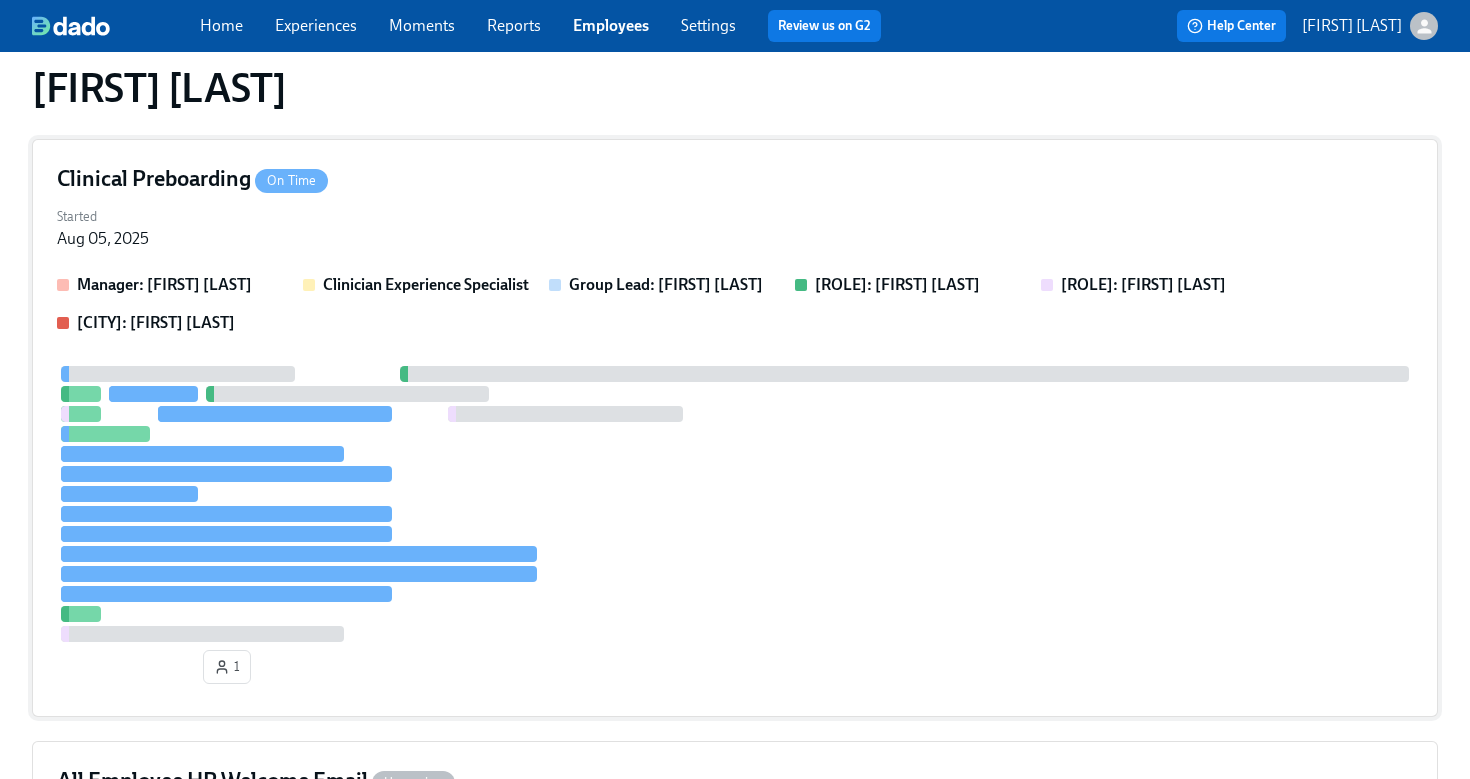 scroll, scrollTop: 0, scrollLeft: 0, axis: both 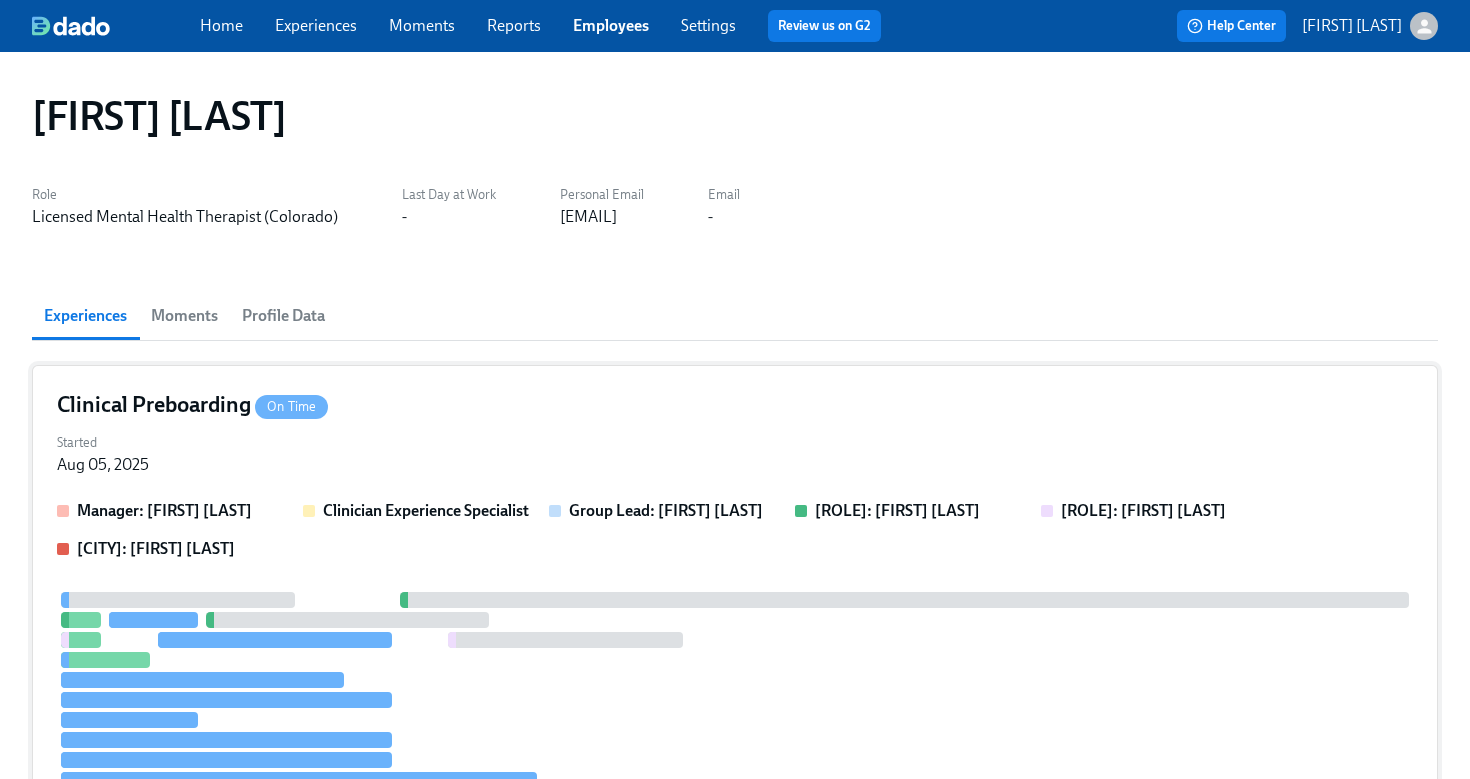 click on "Started [DATE]" at bounding box center (735, 452) 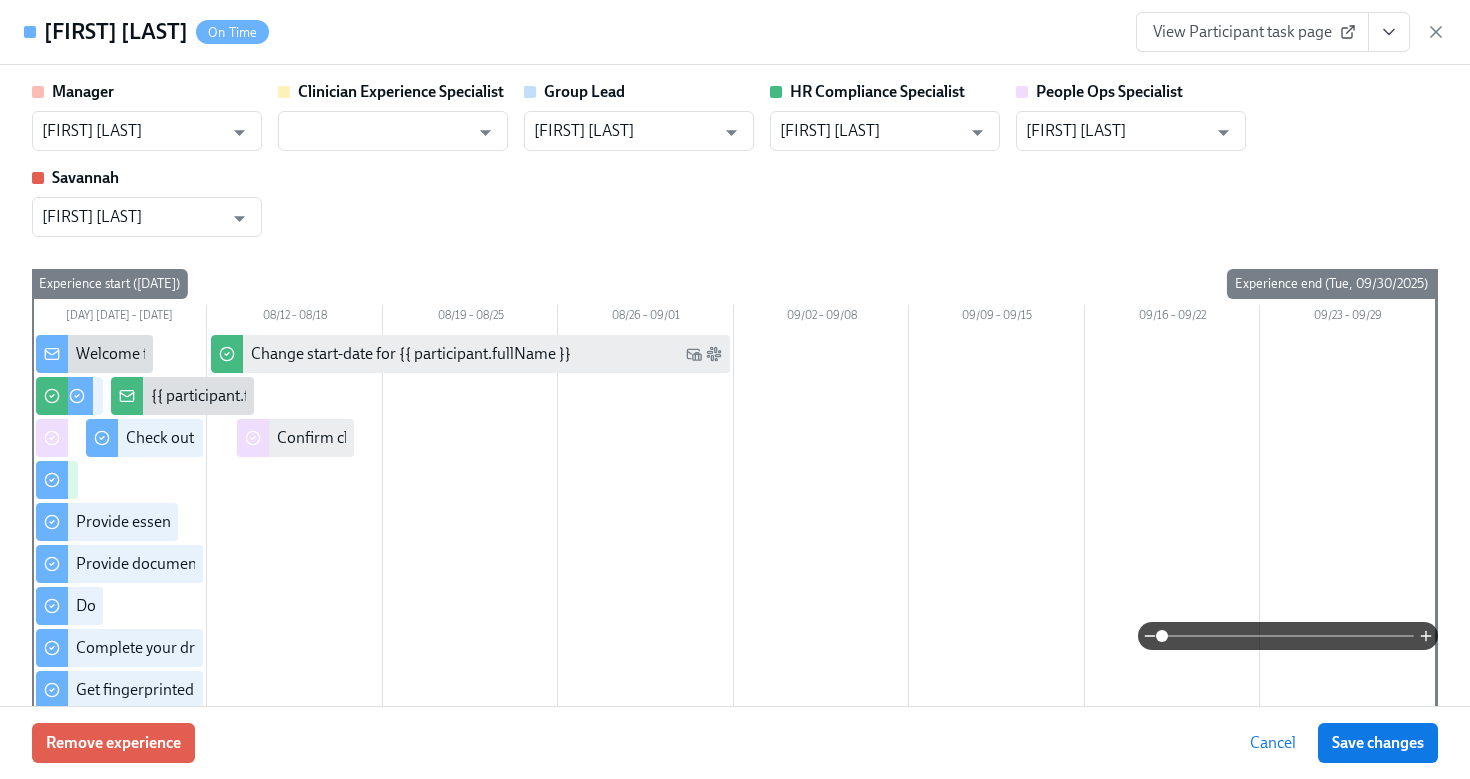 click 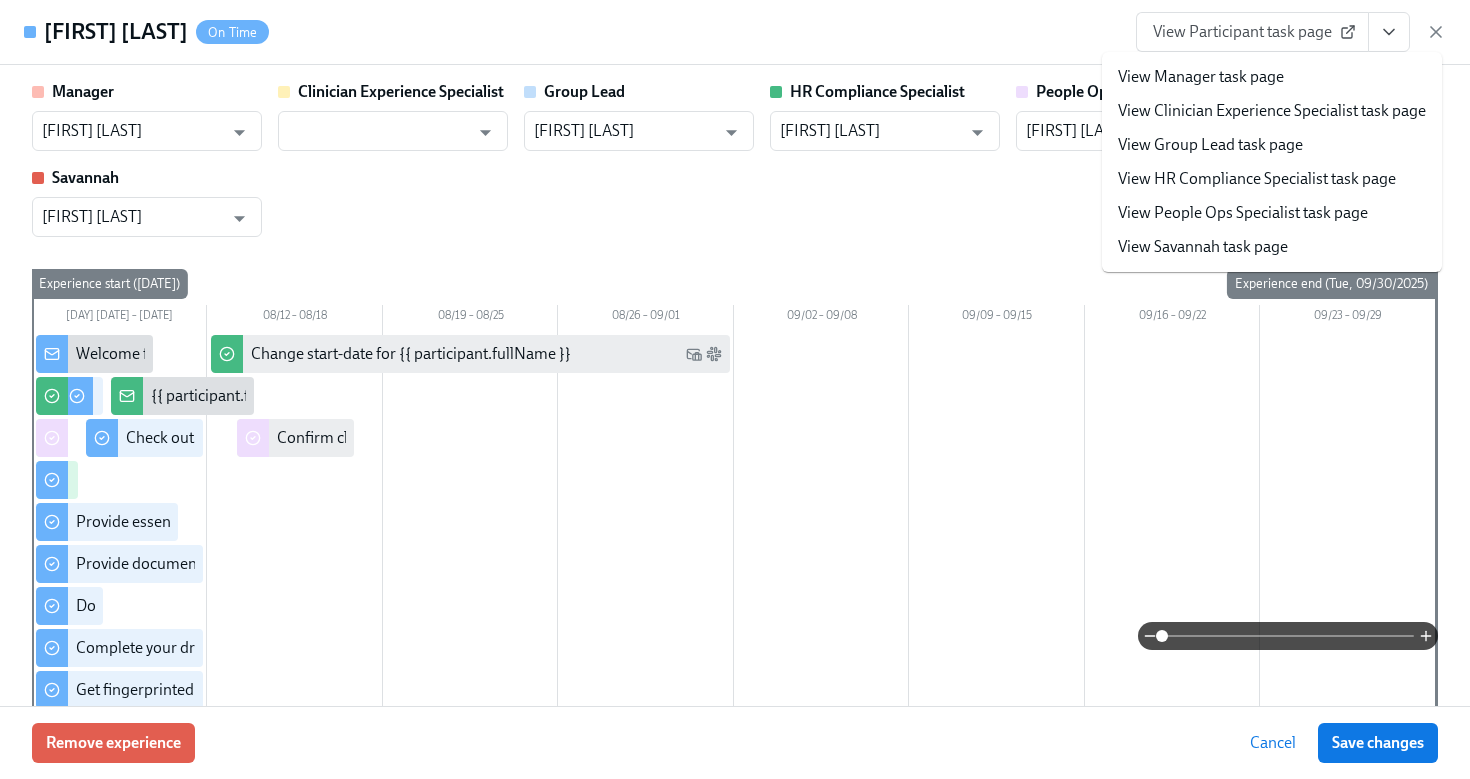click on "View HR Compliance Specialist task page" at bounding box center [1257, 179] 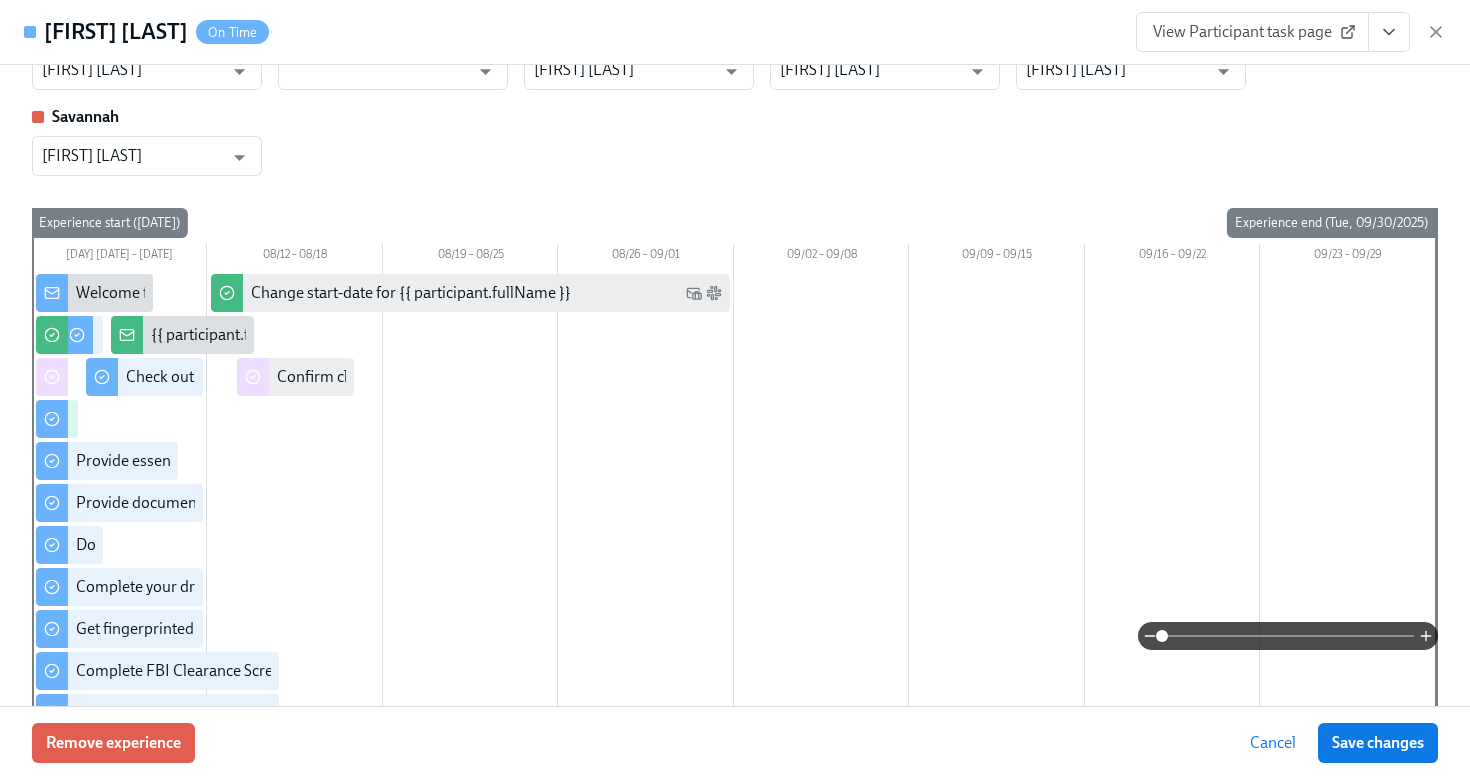 scroll, scrollTop: 0, scrollLeft: 0, axis: both 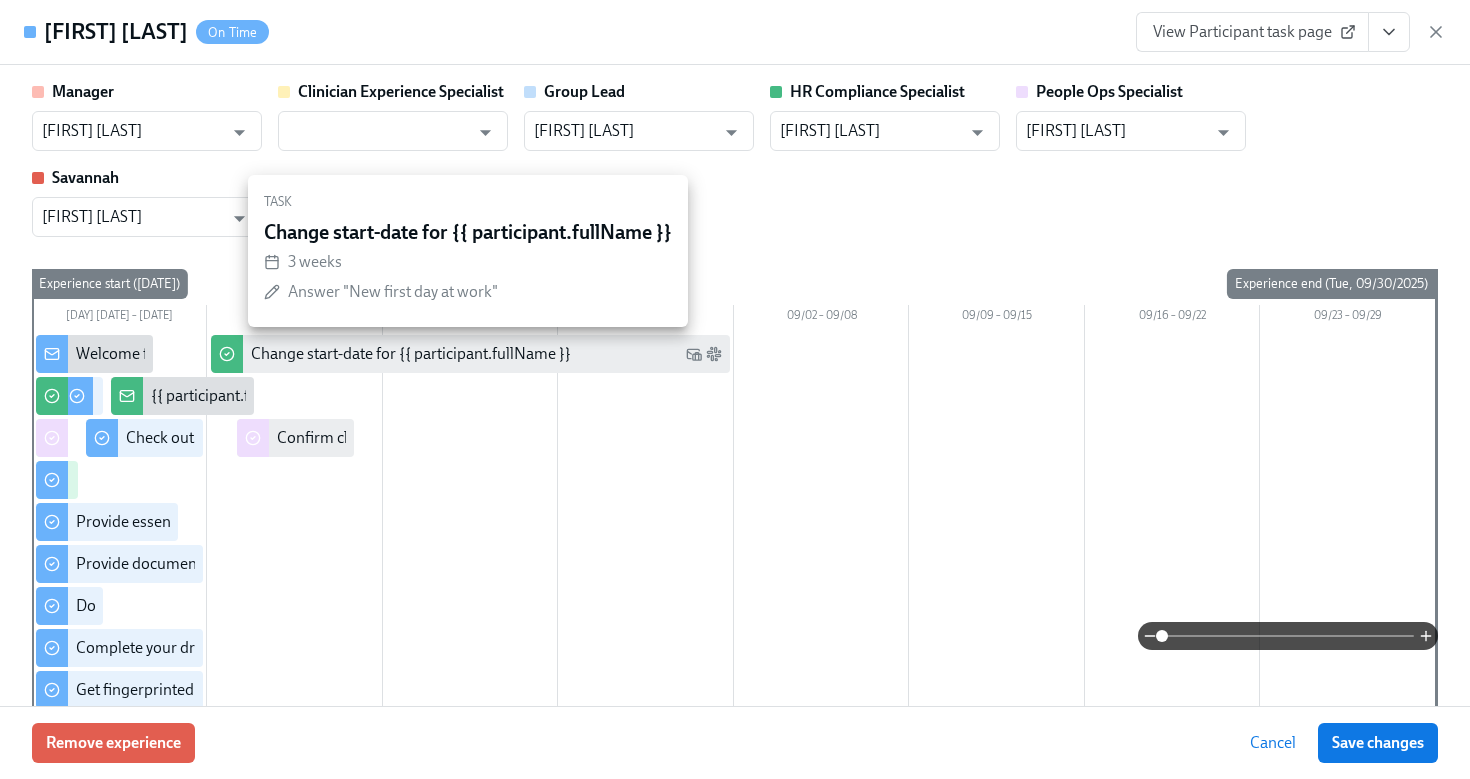 click on "Change start-date for {{ participant.fullName }}" at bounding box center [411, 354] 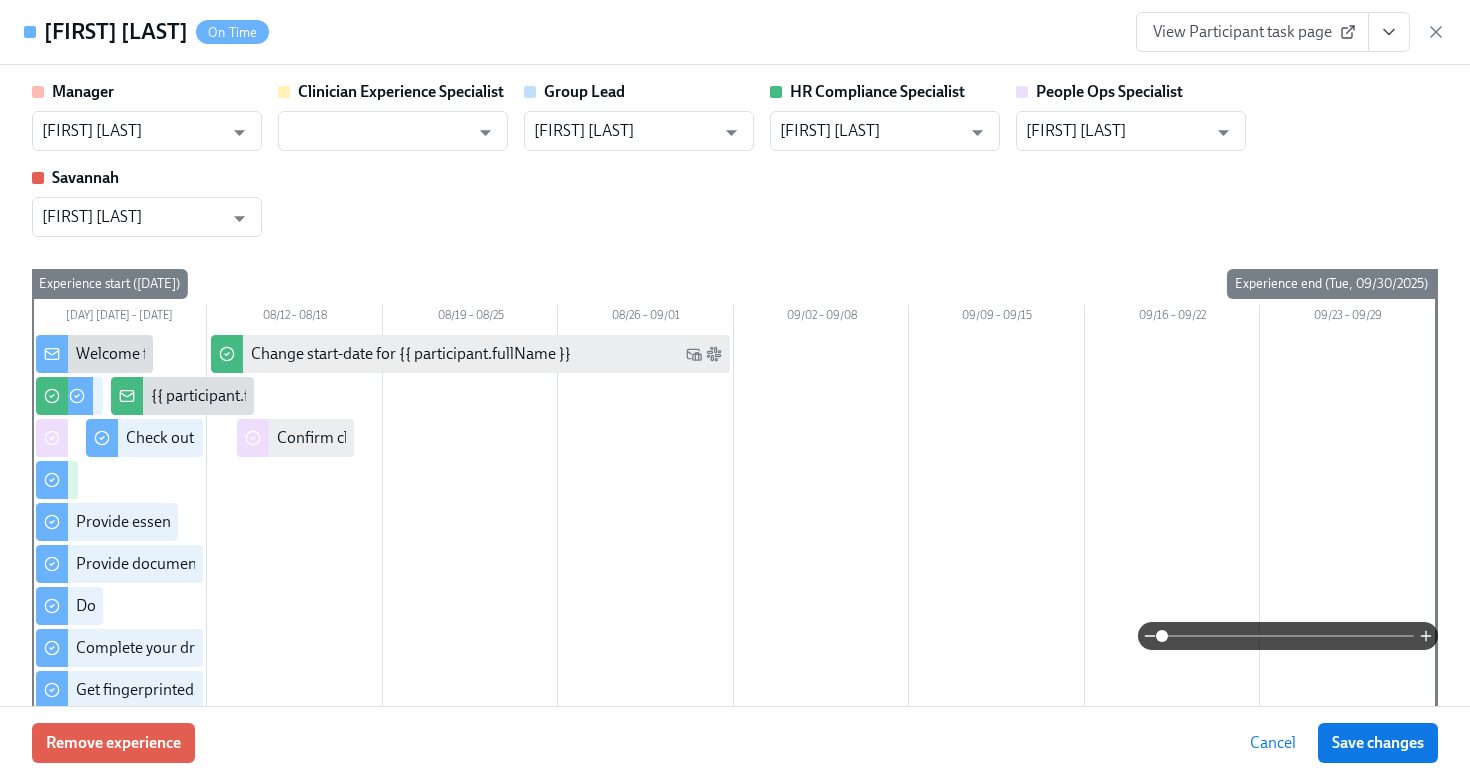 click 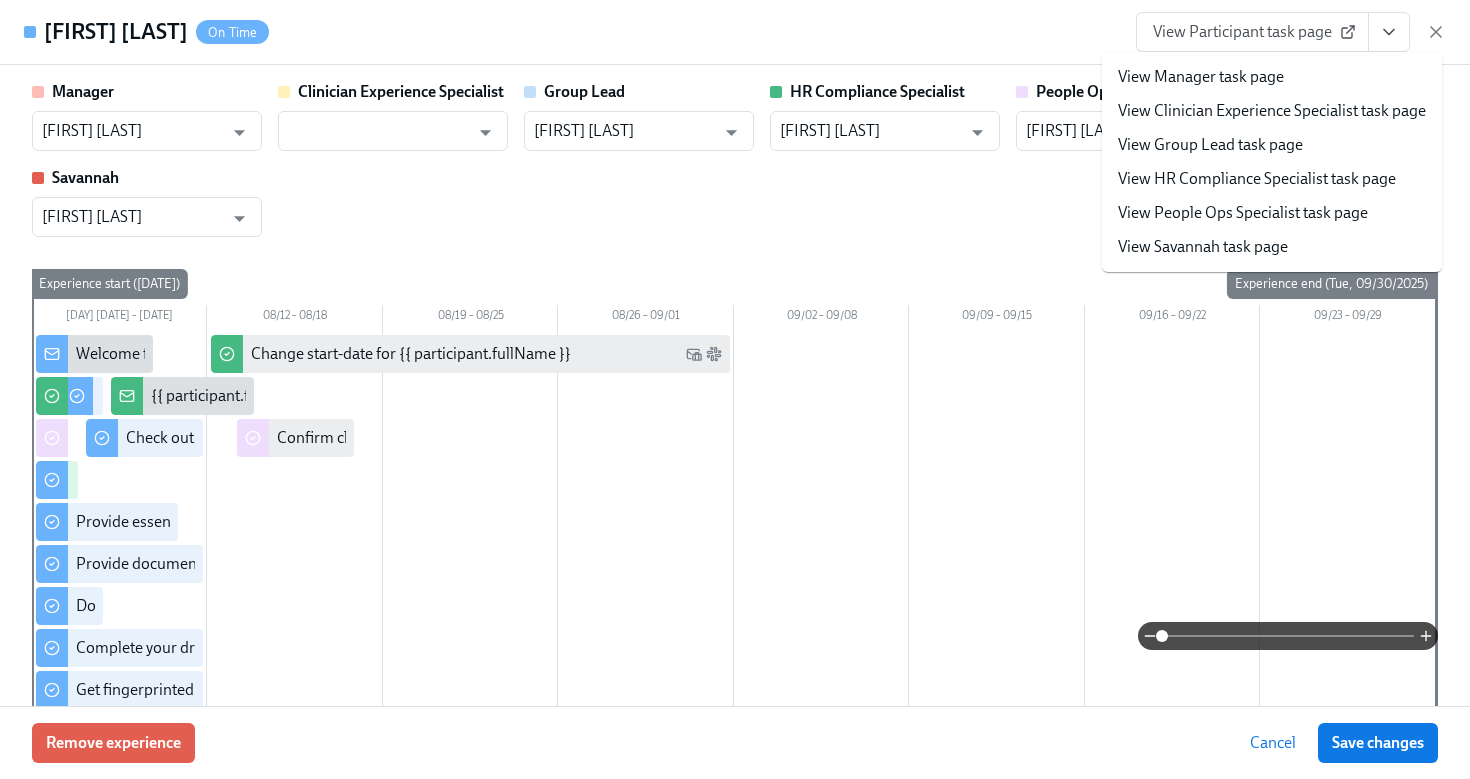 click on "View Manager task page" at bounding box center (1272, 77) 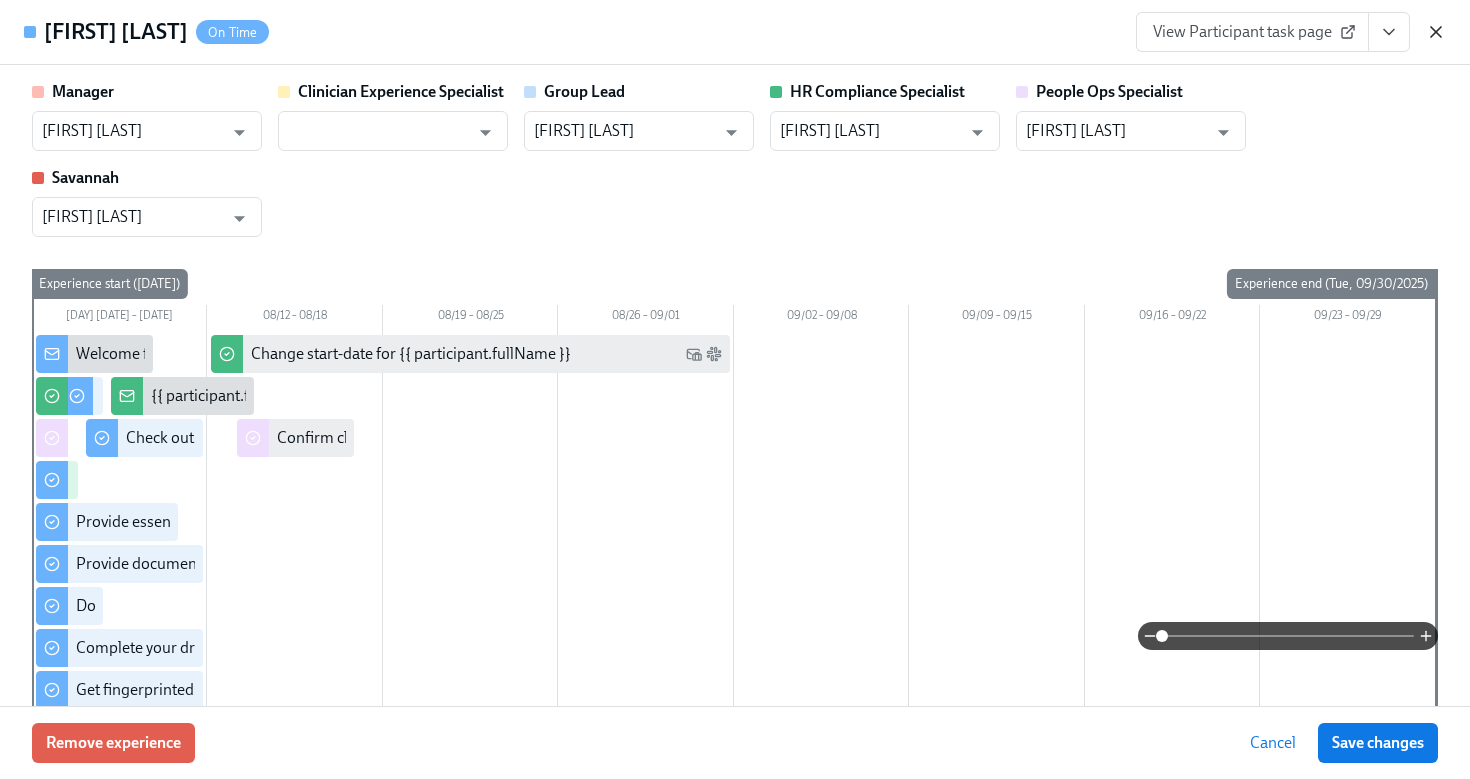 click 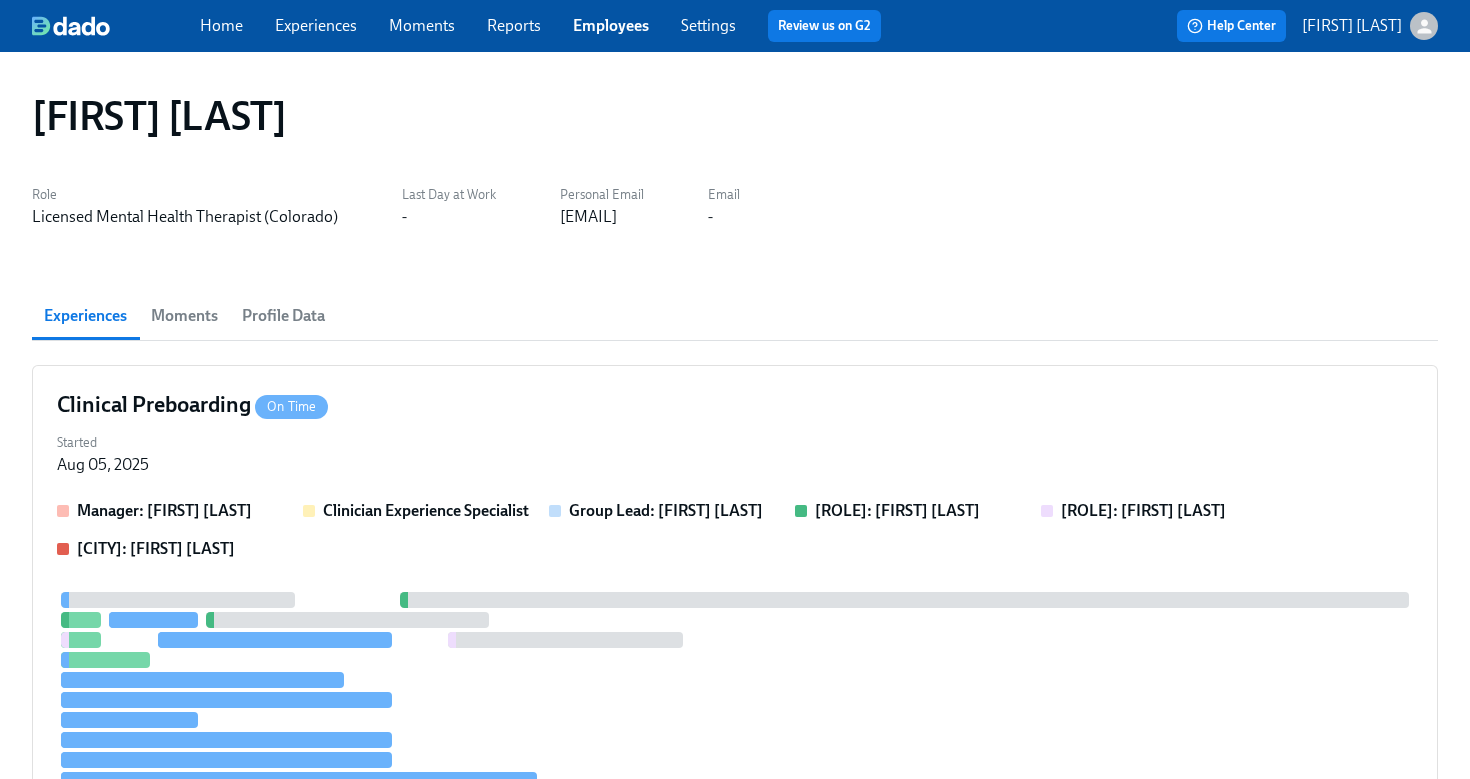 click on "Profile Data" at bounding box center (283, 316) 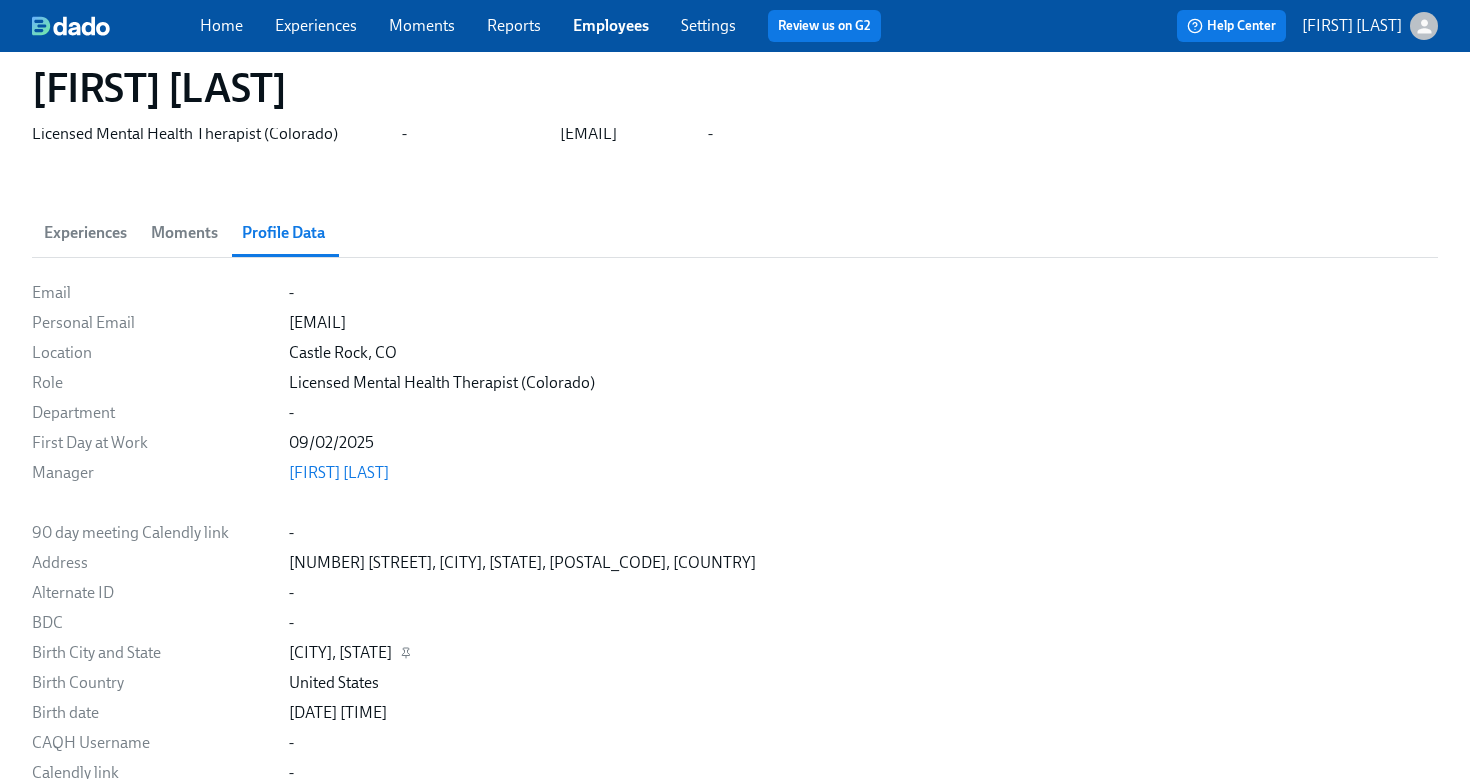 scroll, scrollTop: 0, scrollLeft: 0, axis: both 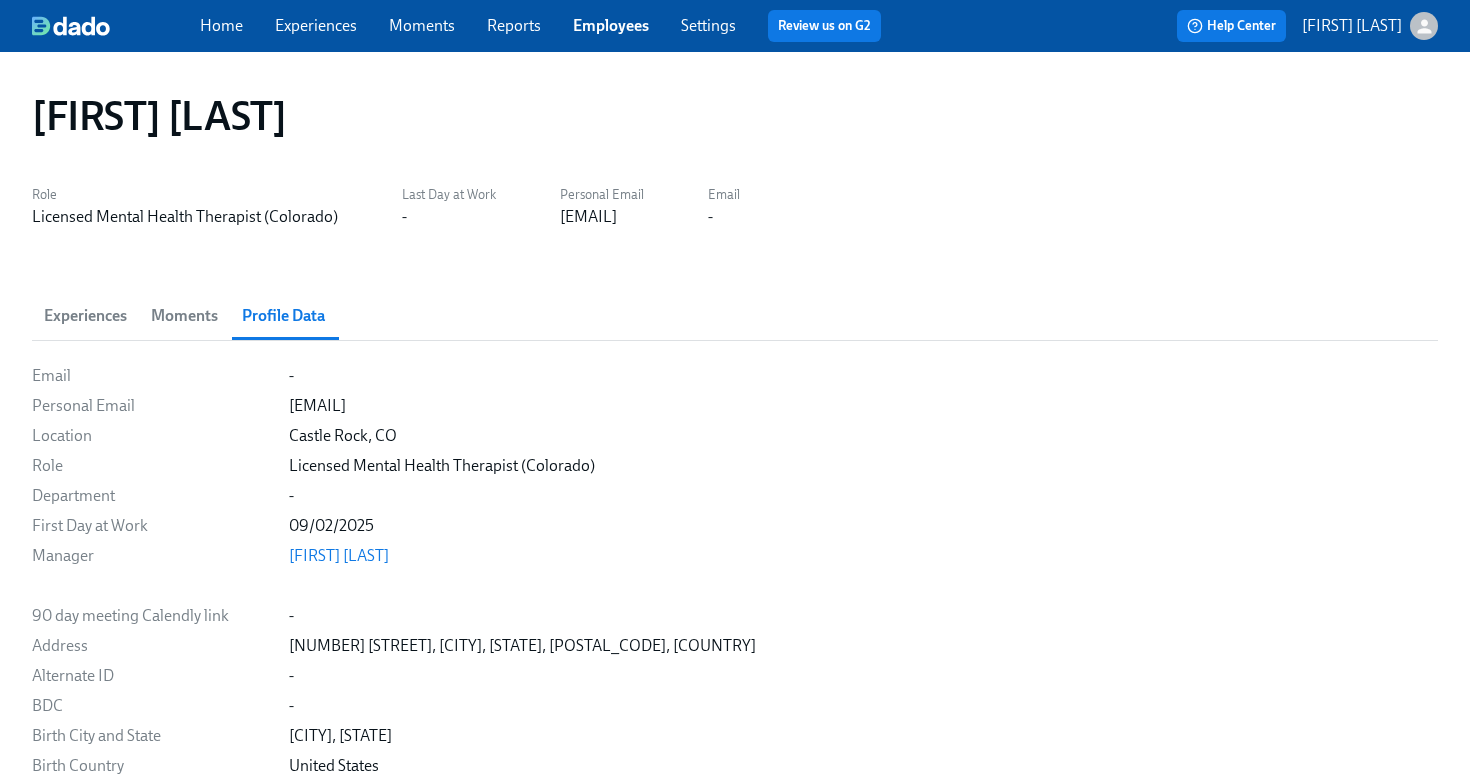 click on "Moments" at bounding box center (184, 316) 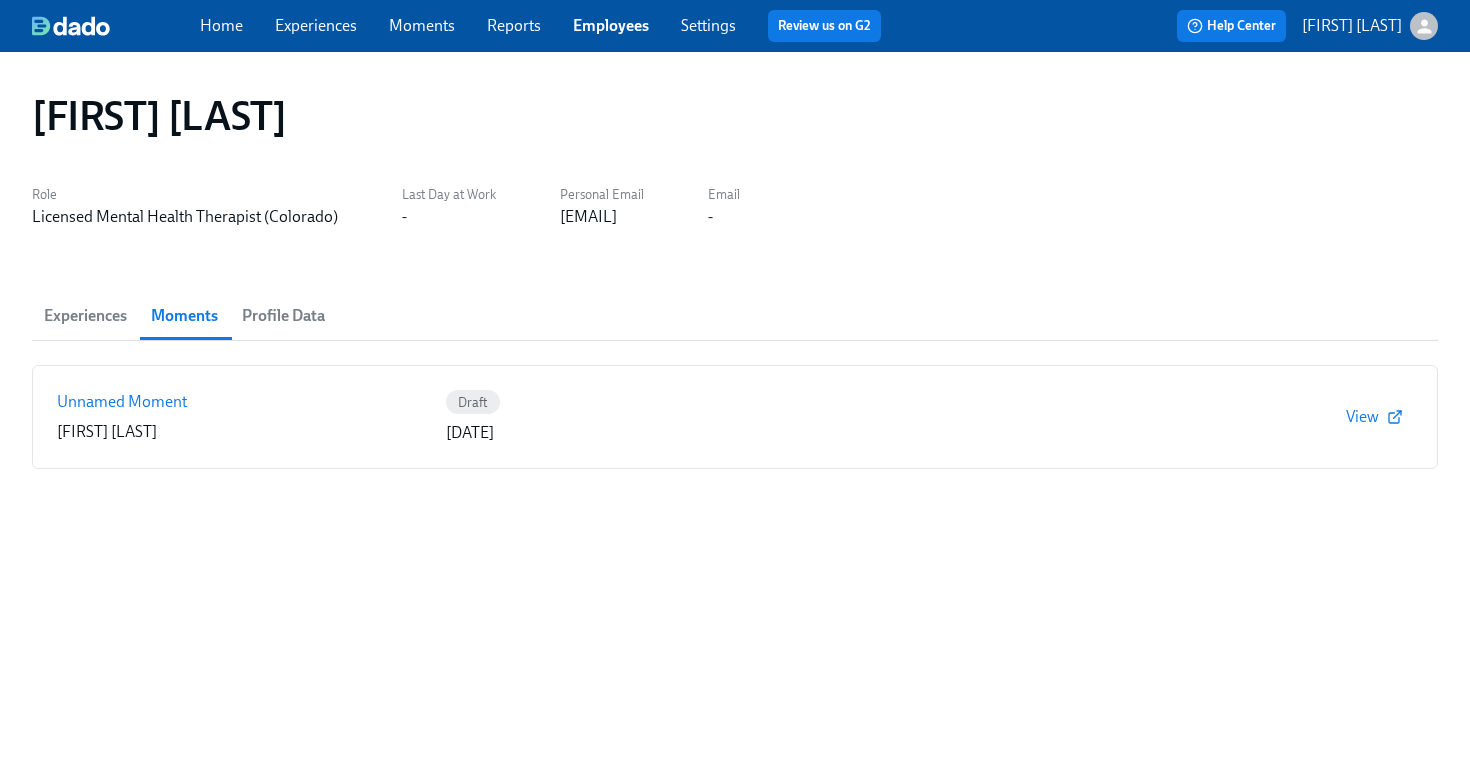 click on "Experiences" at bounding box center (85, 316) 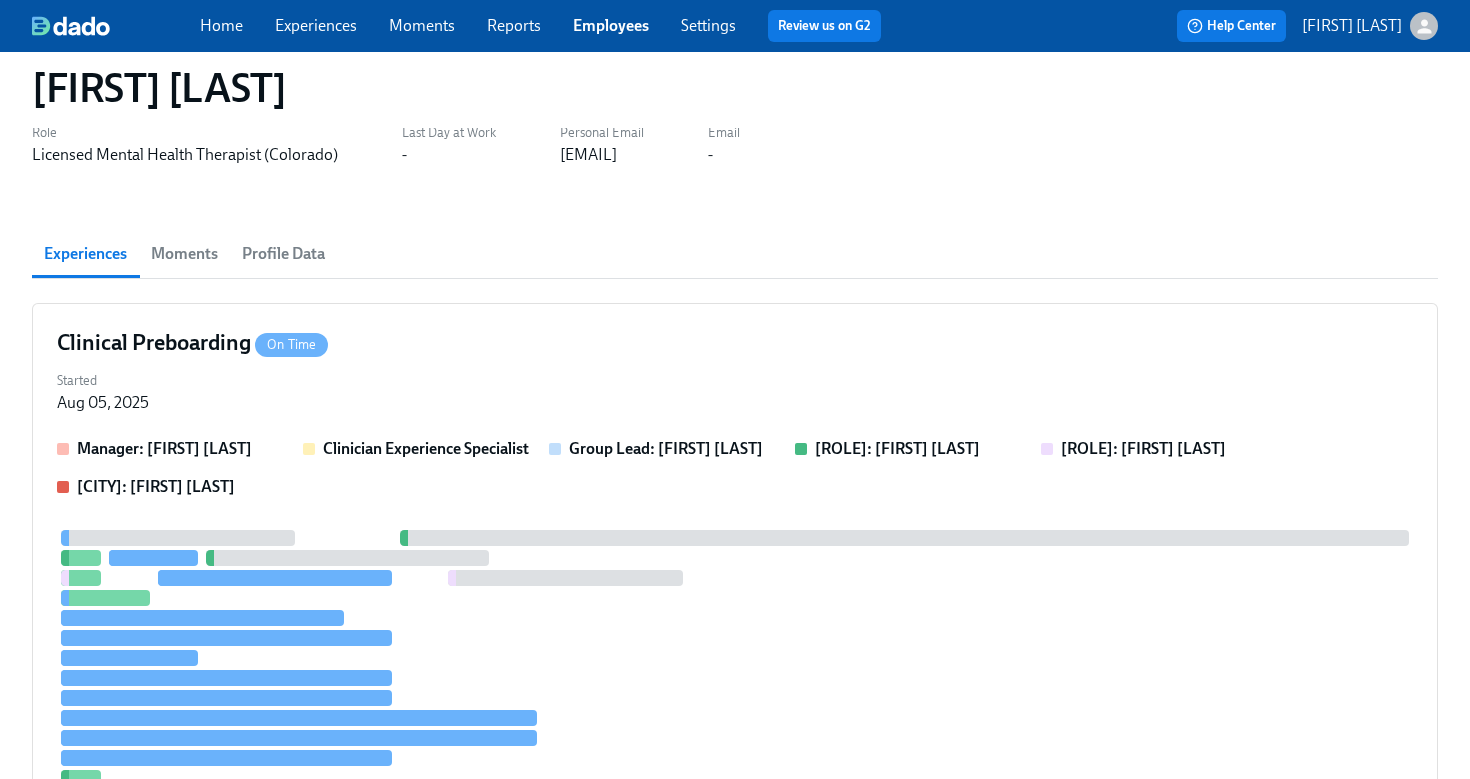 scroll, scrollTop: 0, scrollLeft: 0, axis: both 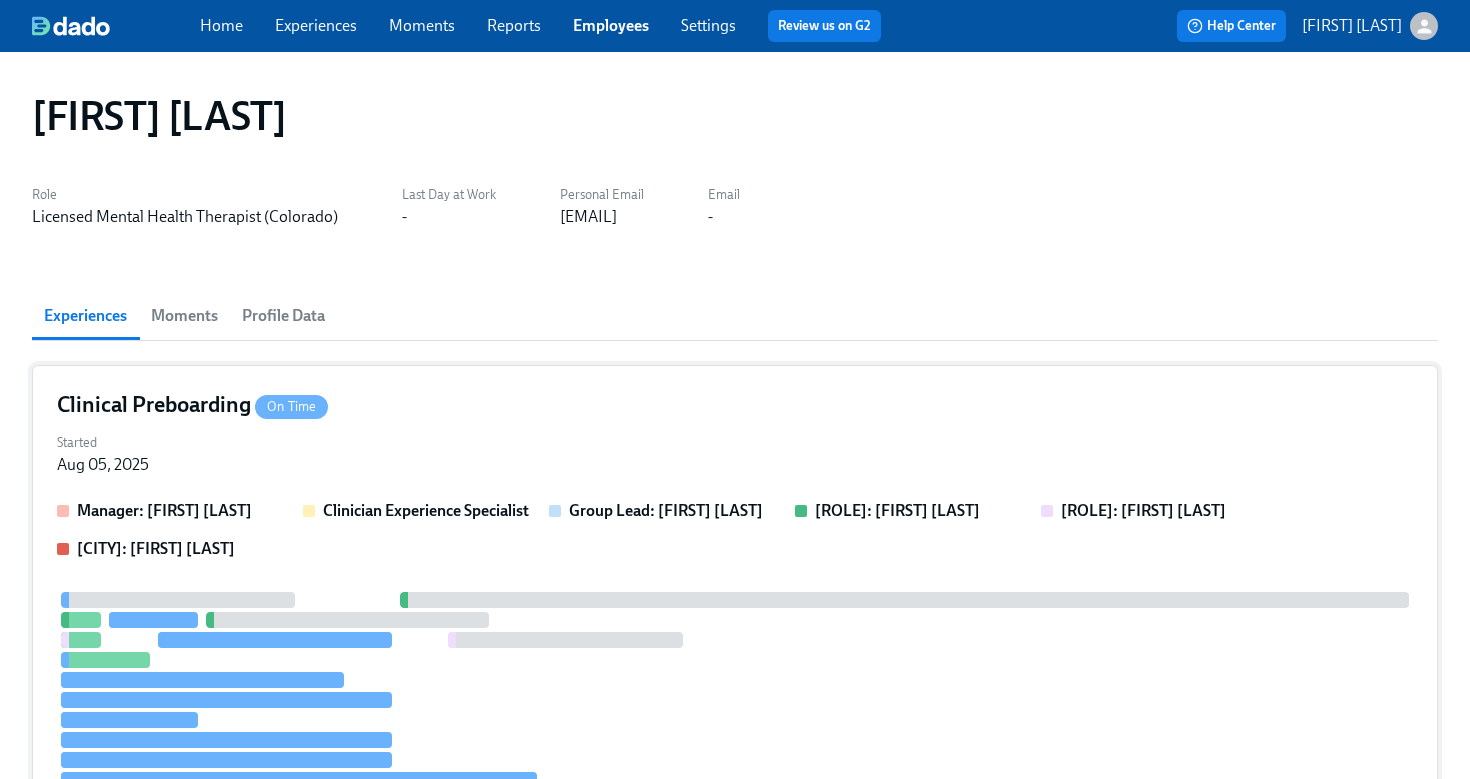 click on "Started [DATE]" at bounding box center [735, 452] 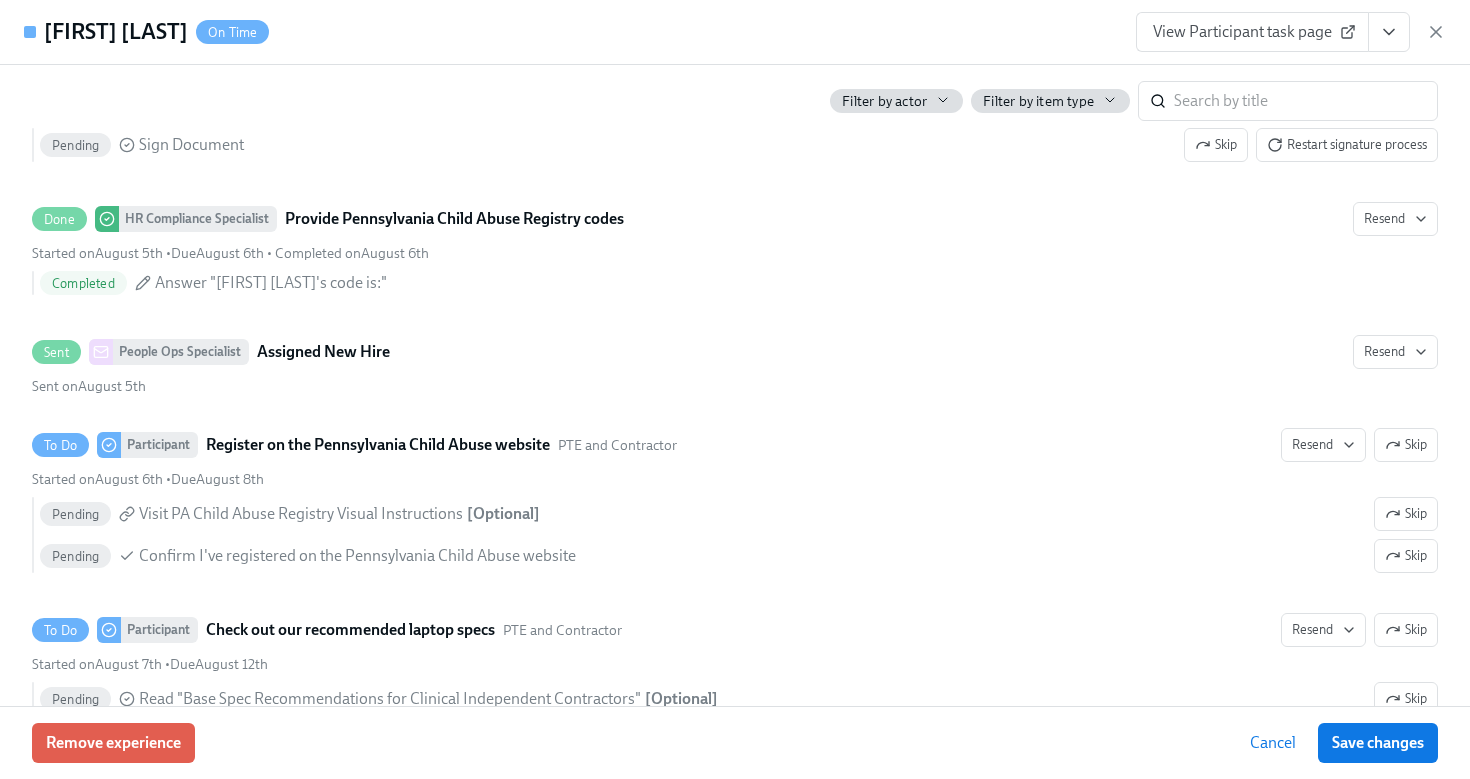 scroll, scrollTop: 4215, scrollLeft: 0, axis: vertical 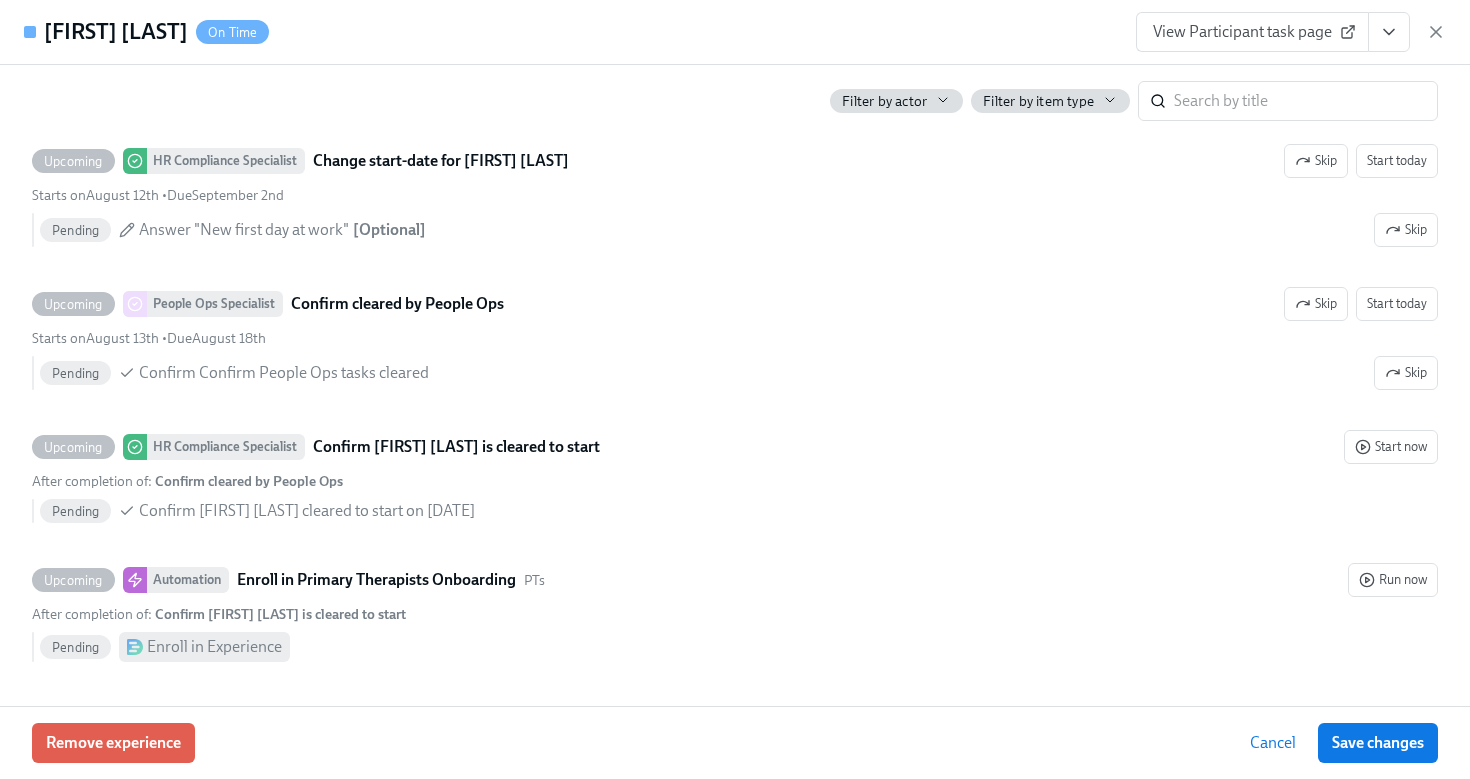 click 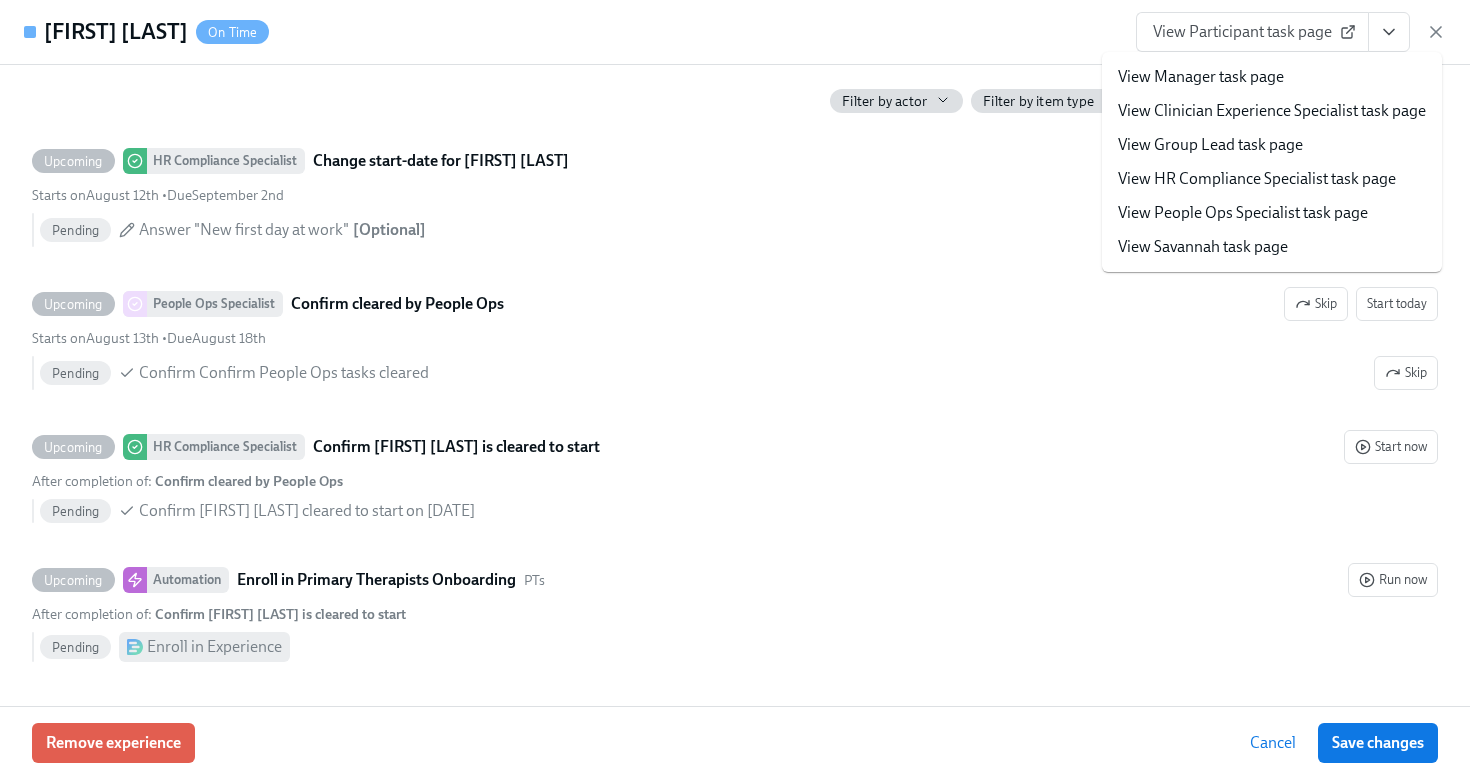 click on "View HR Compliance Specialist task page" at bounding box center [1257, 179] 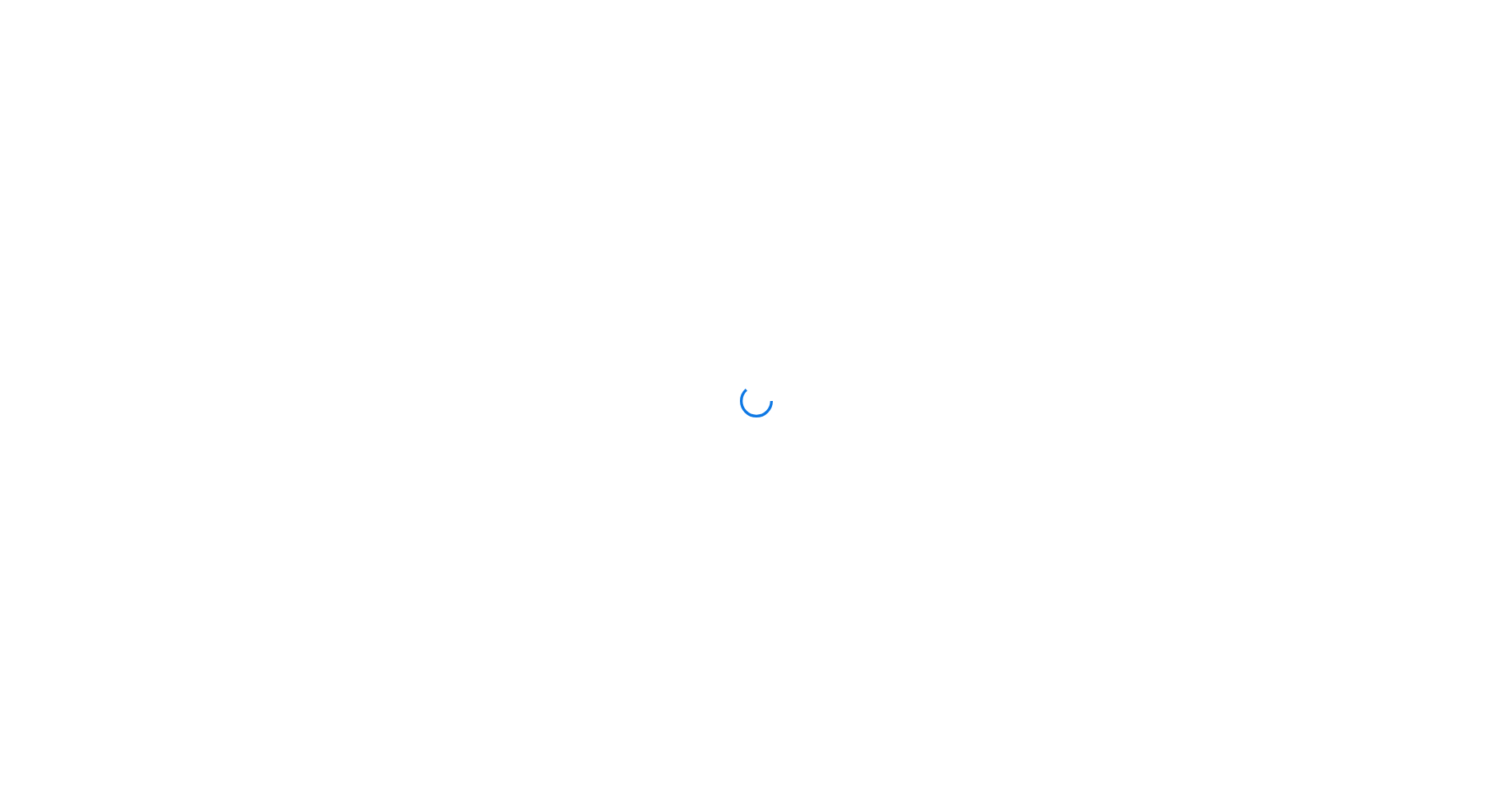 scroll, scrollTop: 0, scrollLeft: 0, axis: both 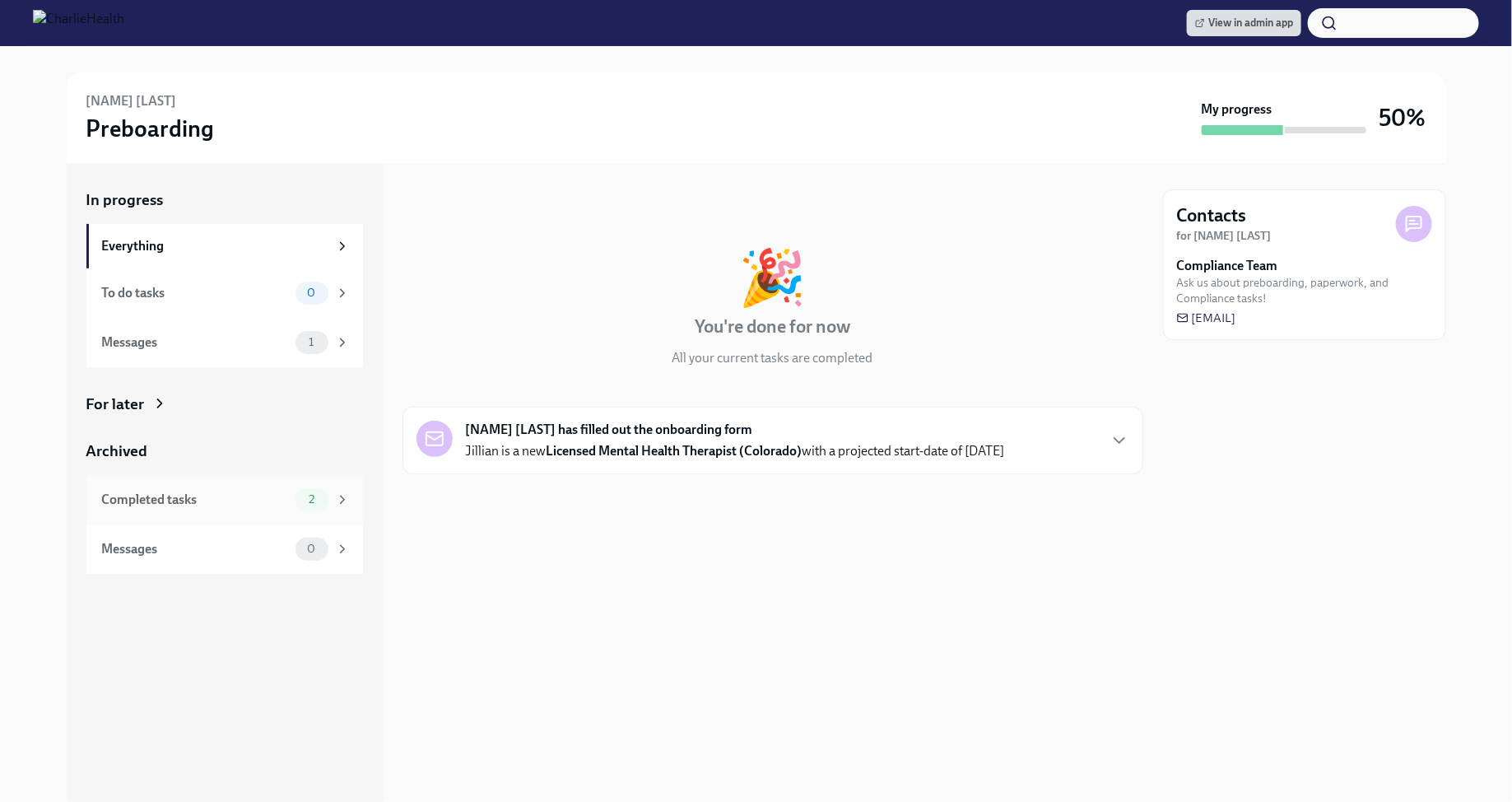 click 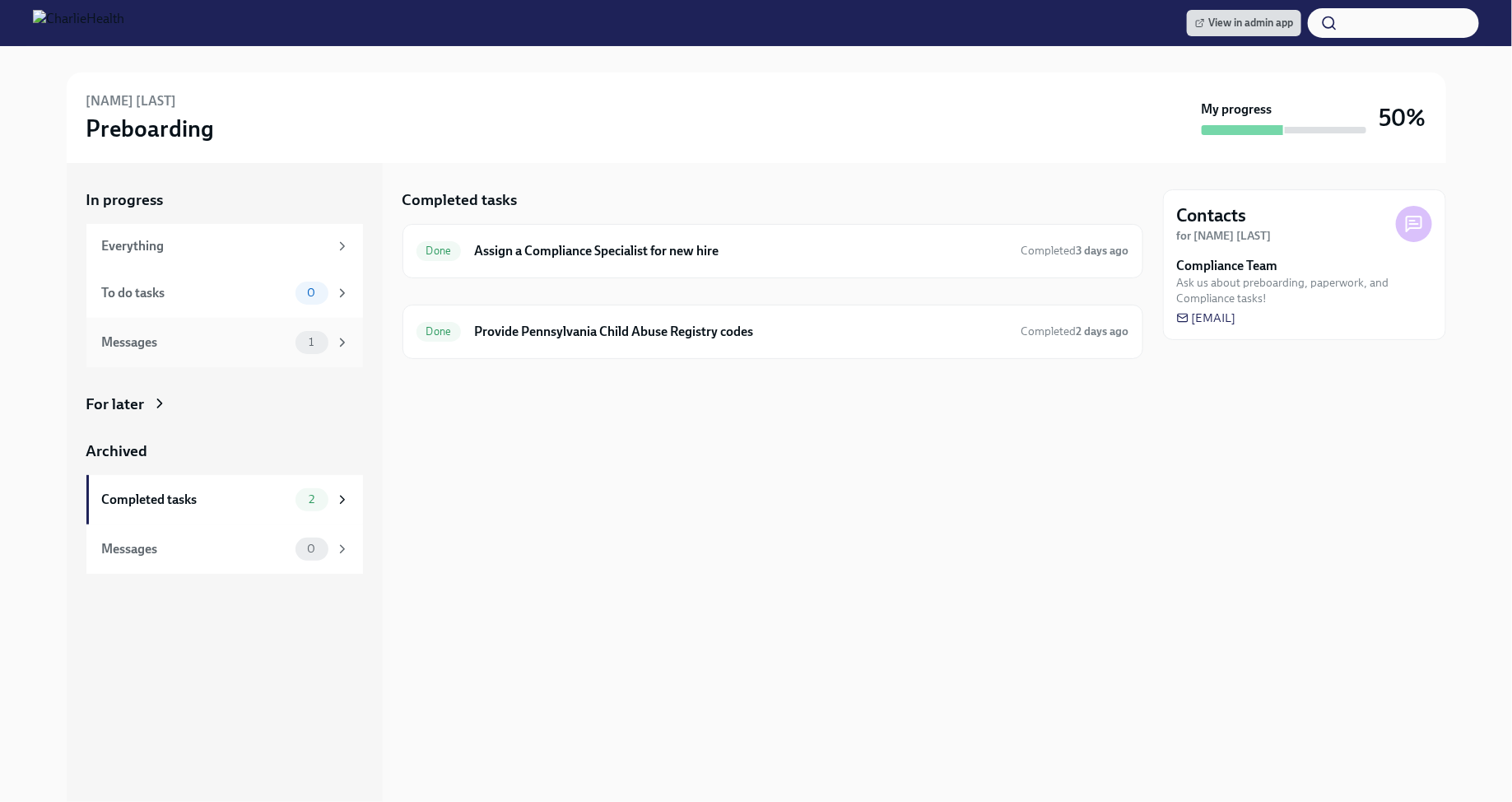 click on "1" at bounding box center [312, 343] 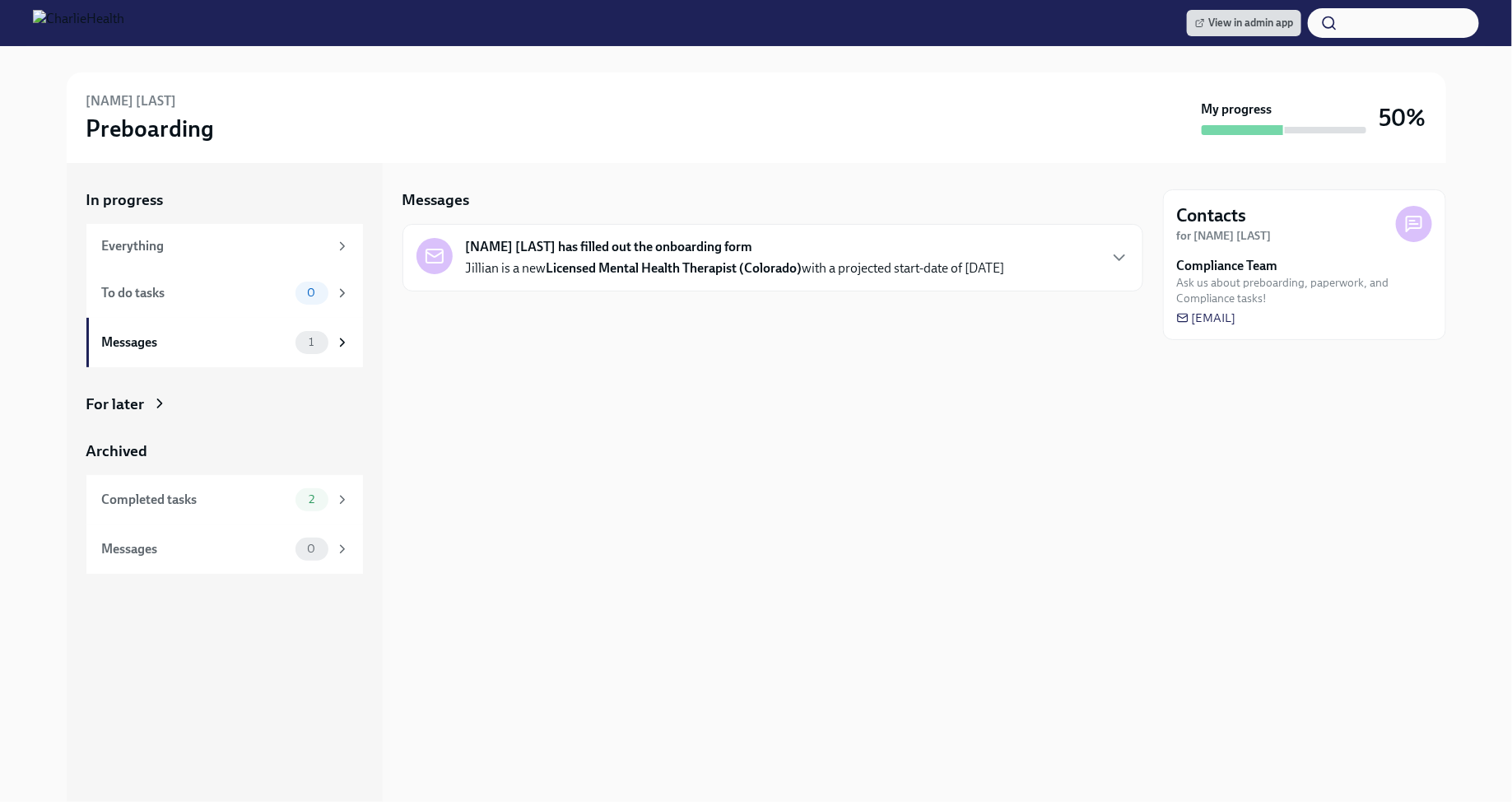click on "Jillian Abraham Preboarding My progress 50%" at bounding box center (756, 118) 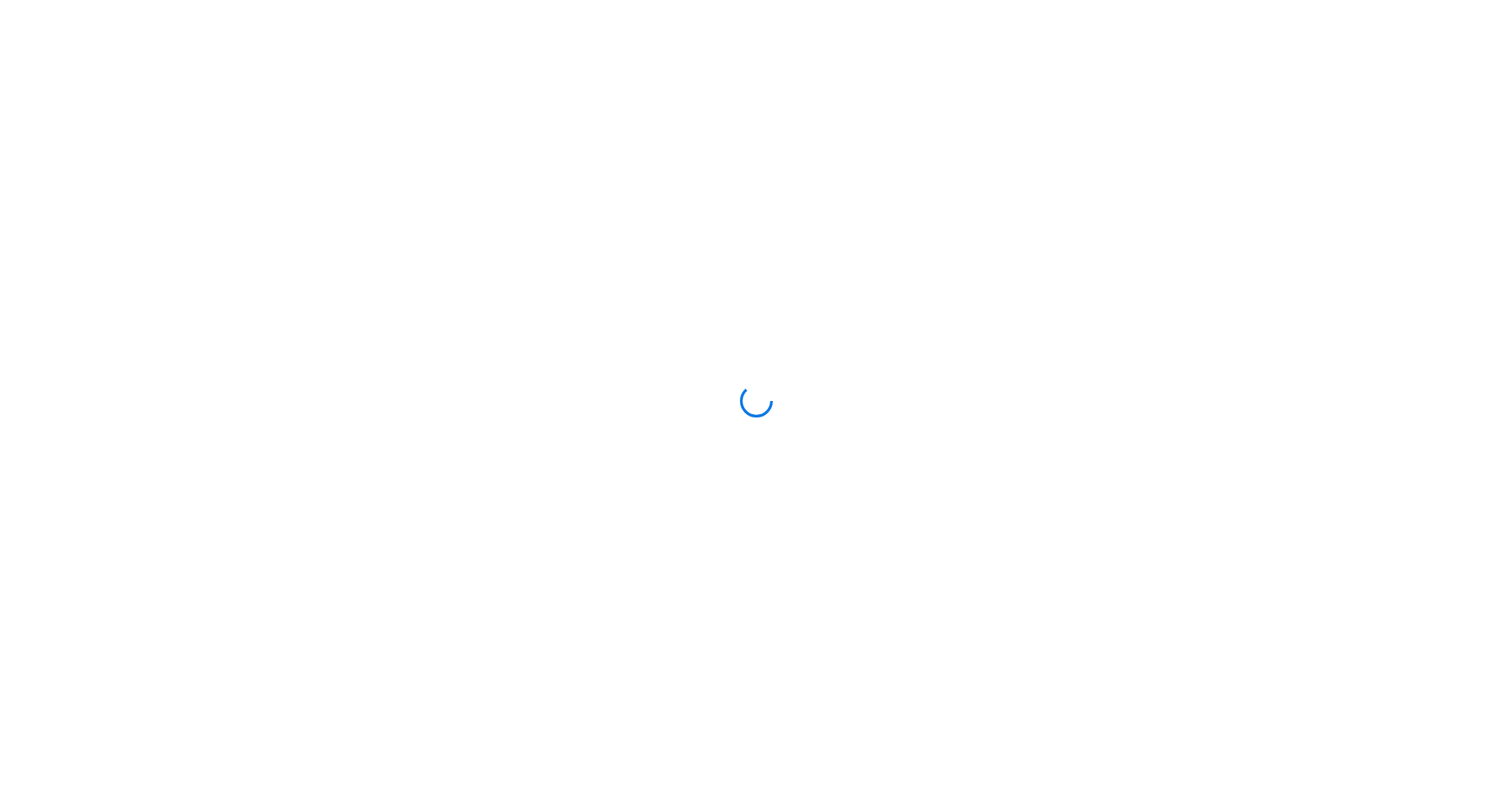 scroll, scrollTop: 0, scrollLeft: 0, axis: both 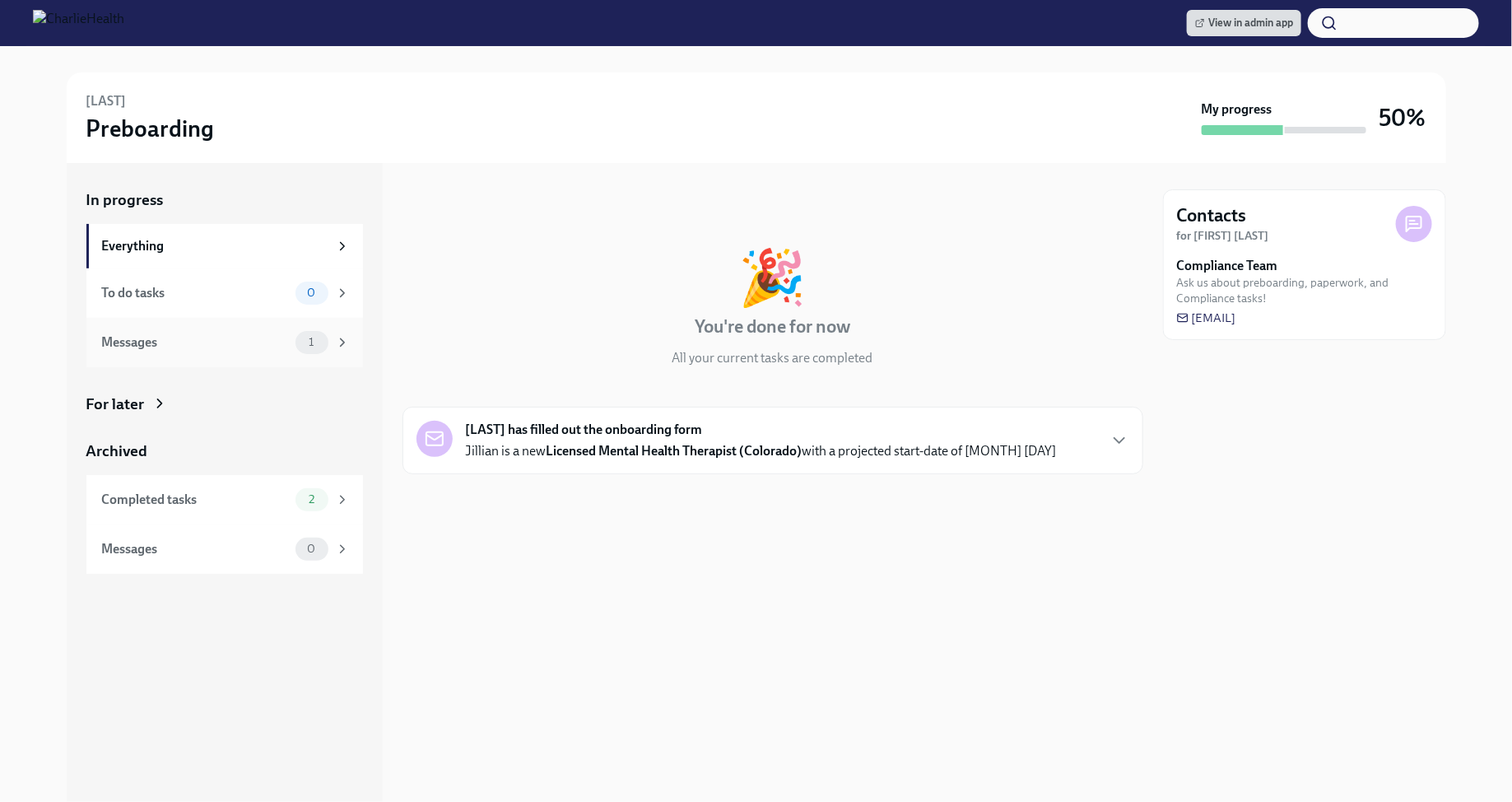 click on "Messages" at bounding box center [195, 343] 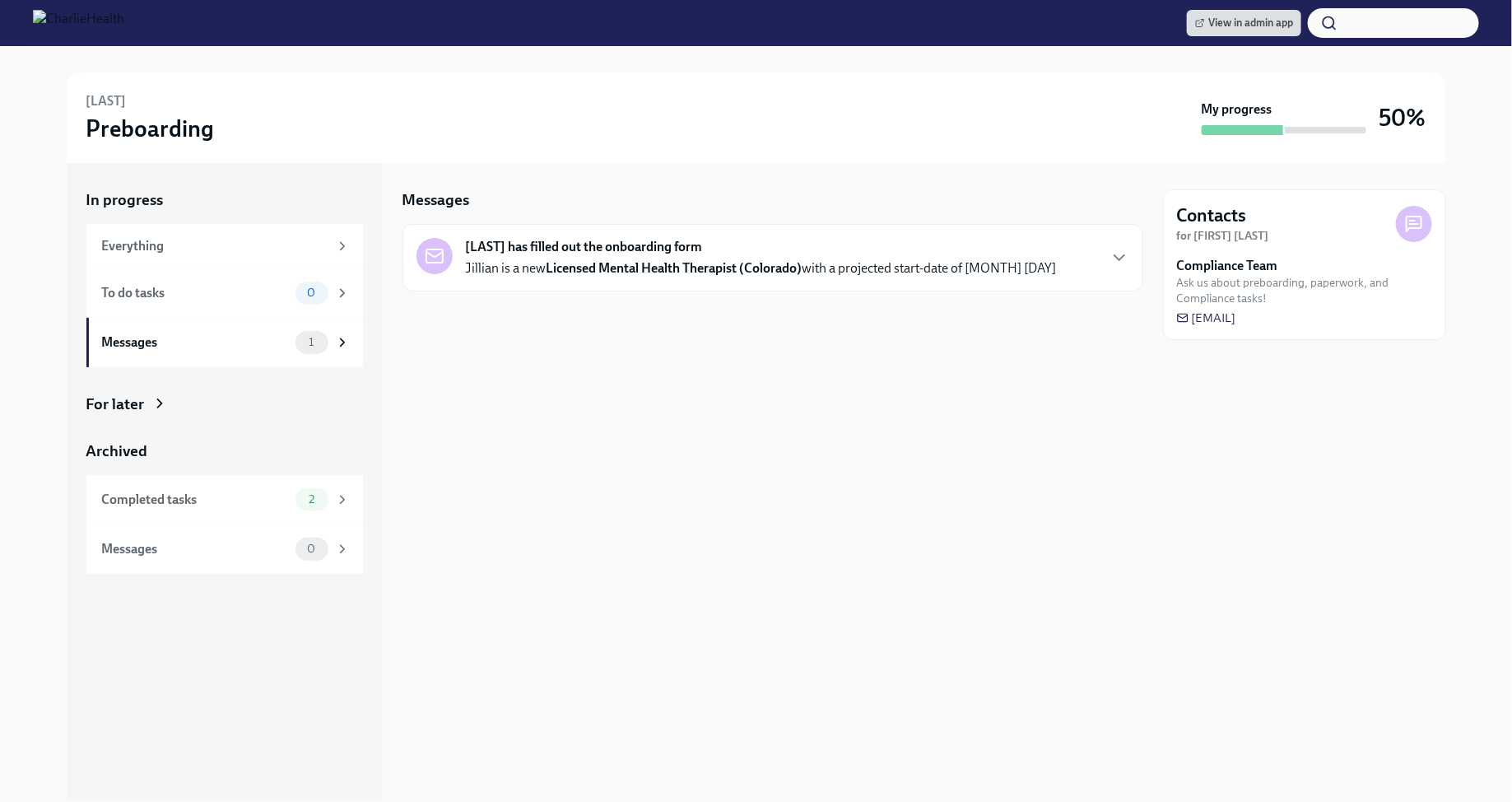 click on "Messages Jillian Abraham has filled out the onboarding form Jillian is a new  Licensed Mental Health Therapist (Colorado)  with a projected start-date of Sep 2nd" at bounding box center (773, 483) 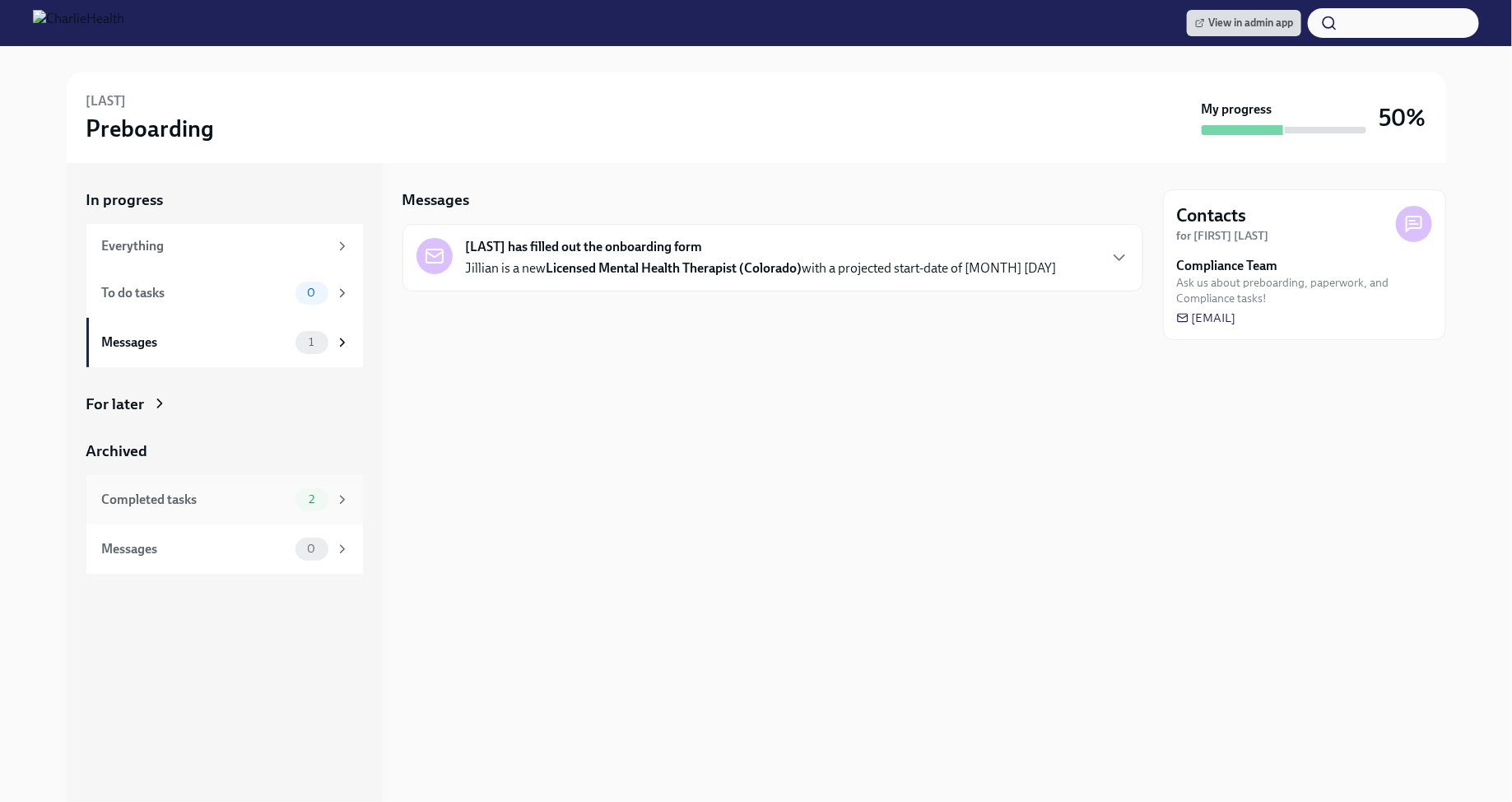 click on "Completed tasks" at bounding box center [195, 500] 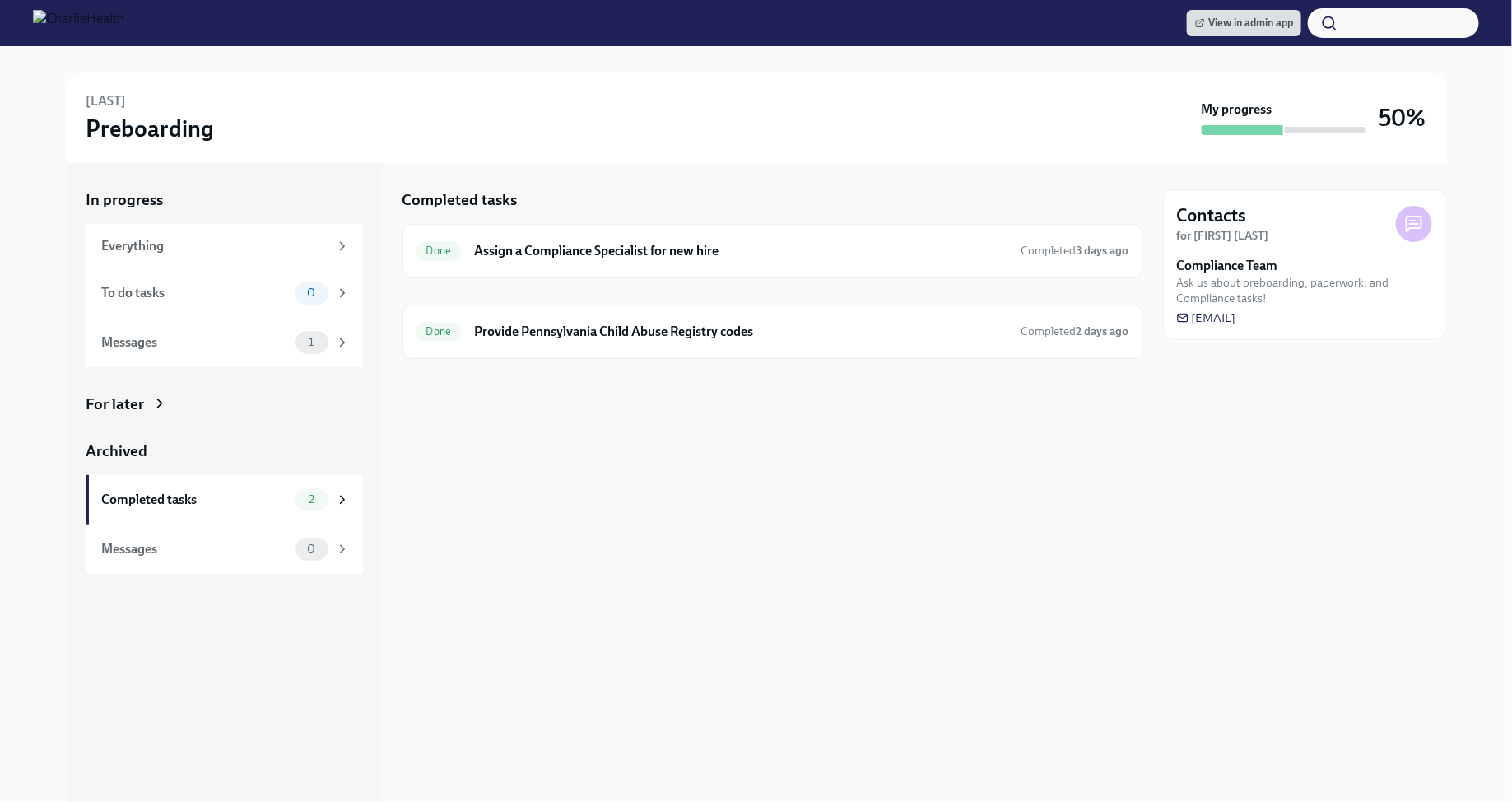 click 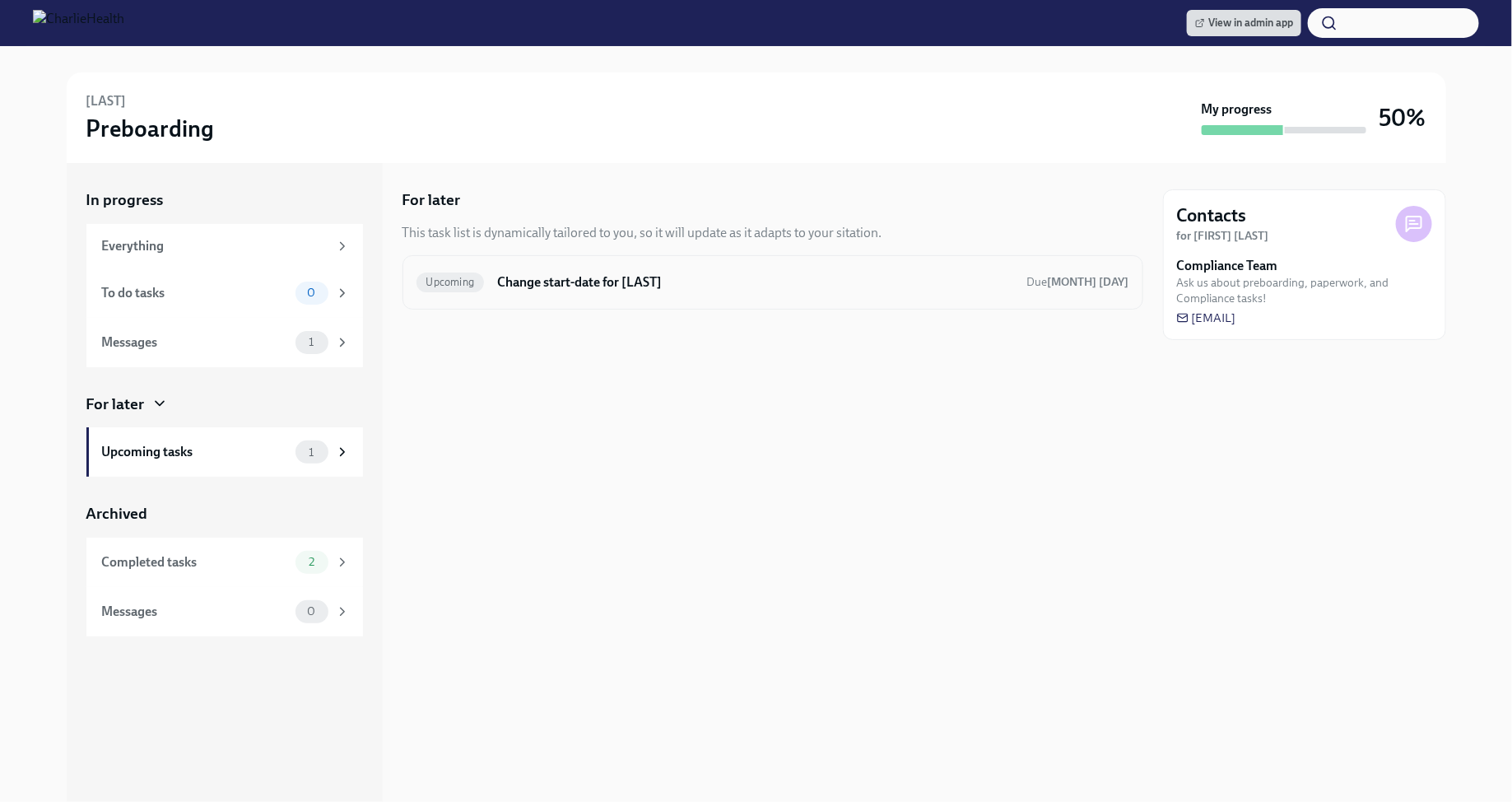 click on "Change start-date for [FIRST] [LAST]" at bounding box center (755, 282) 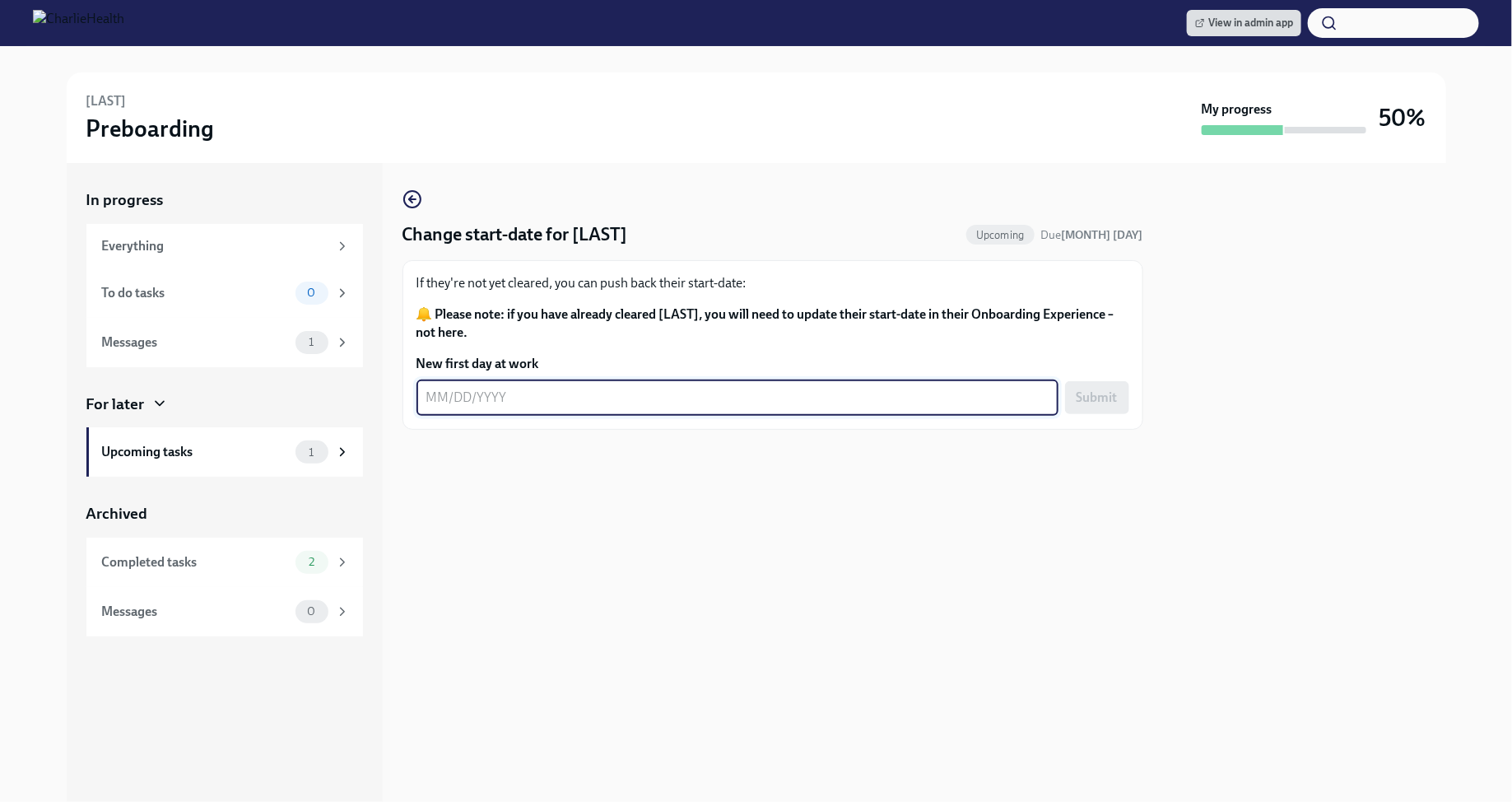 click on "New first day at work" at bounding box center [737, 398] 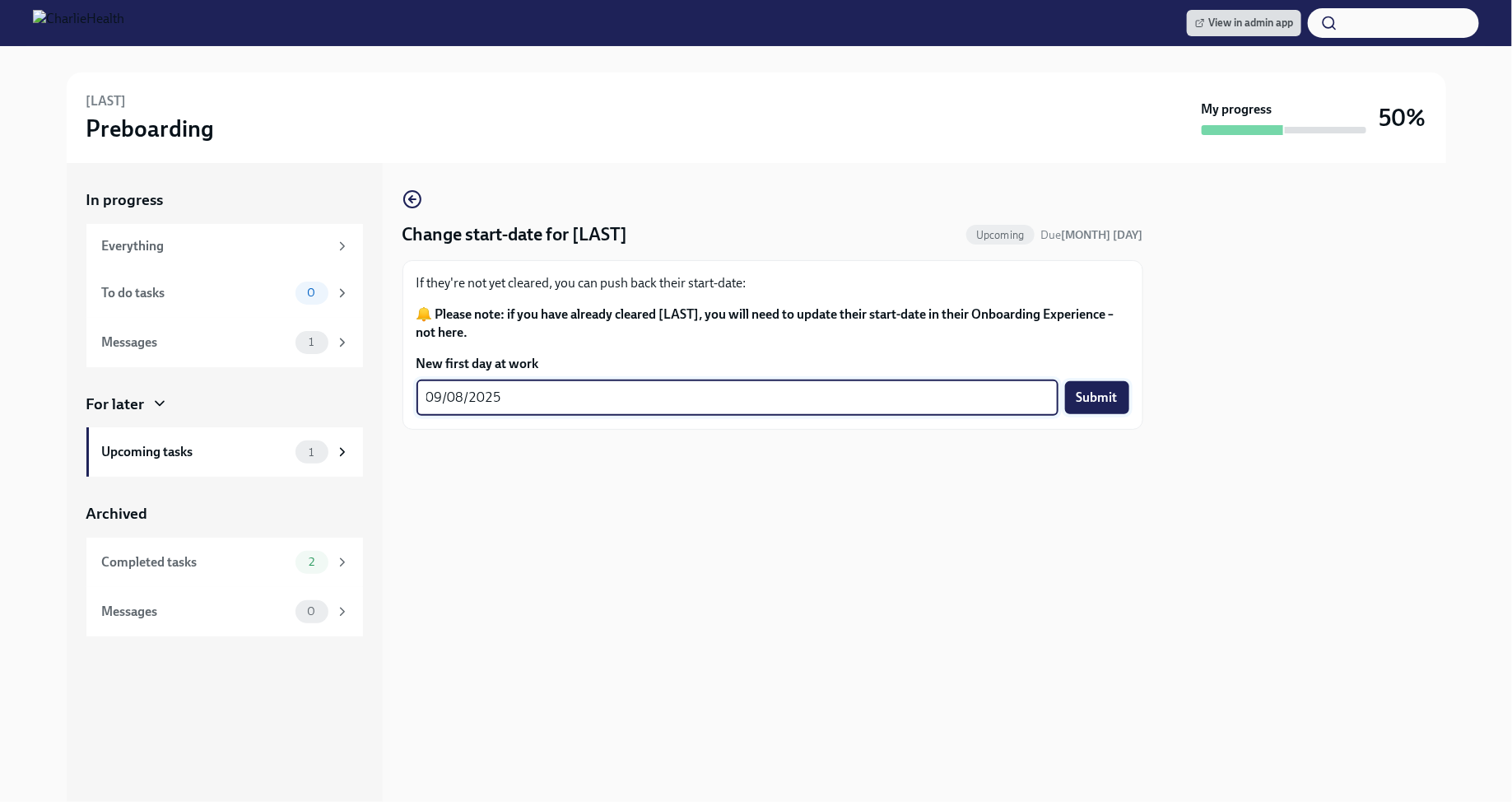 type on "09/08/2025" 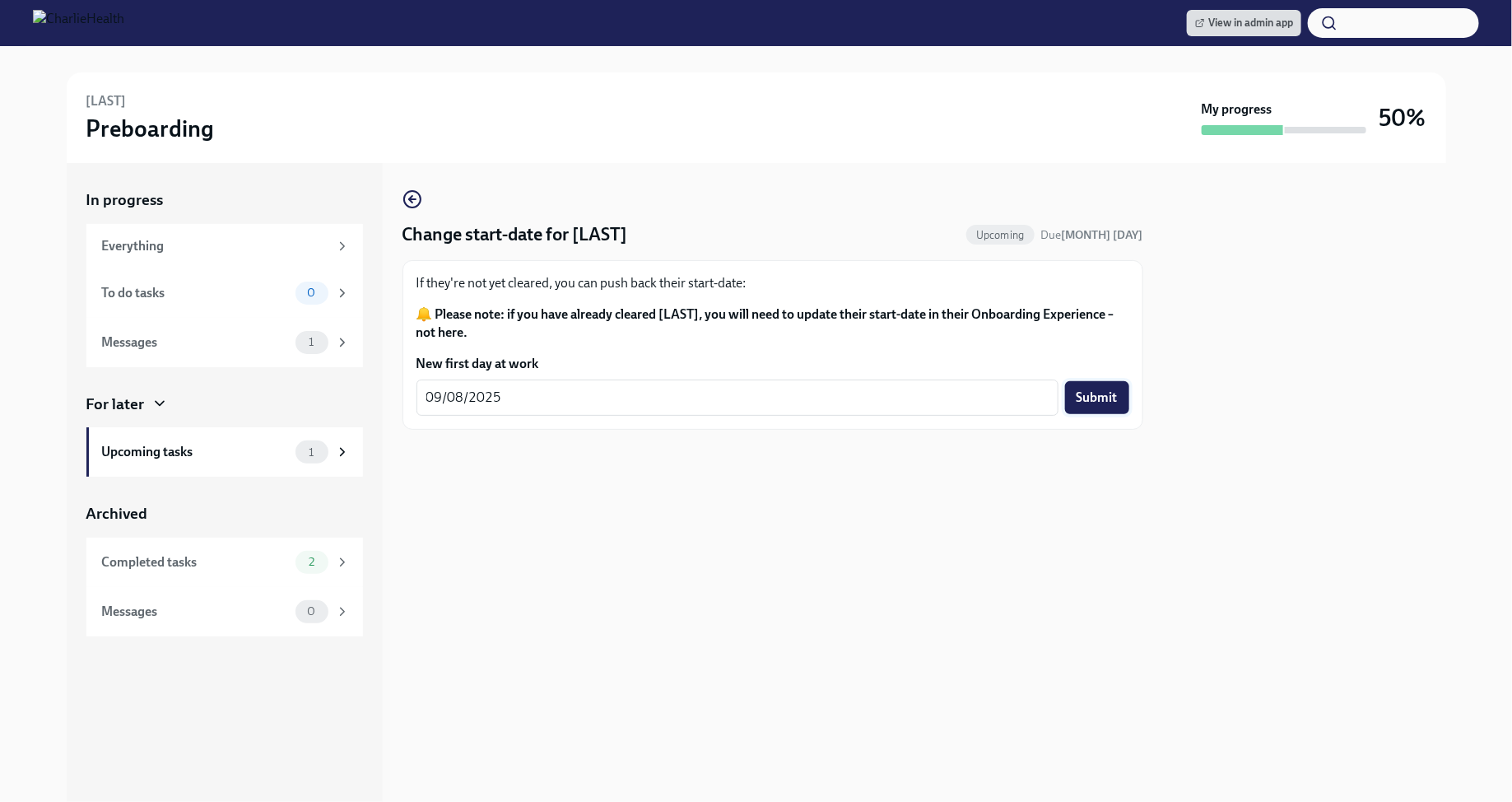 click on "Submit" at bounding box center [1097, 398] 